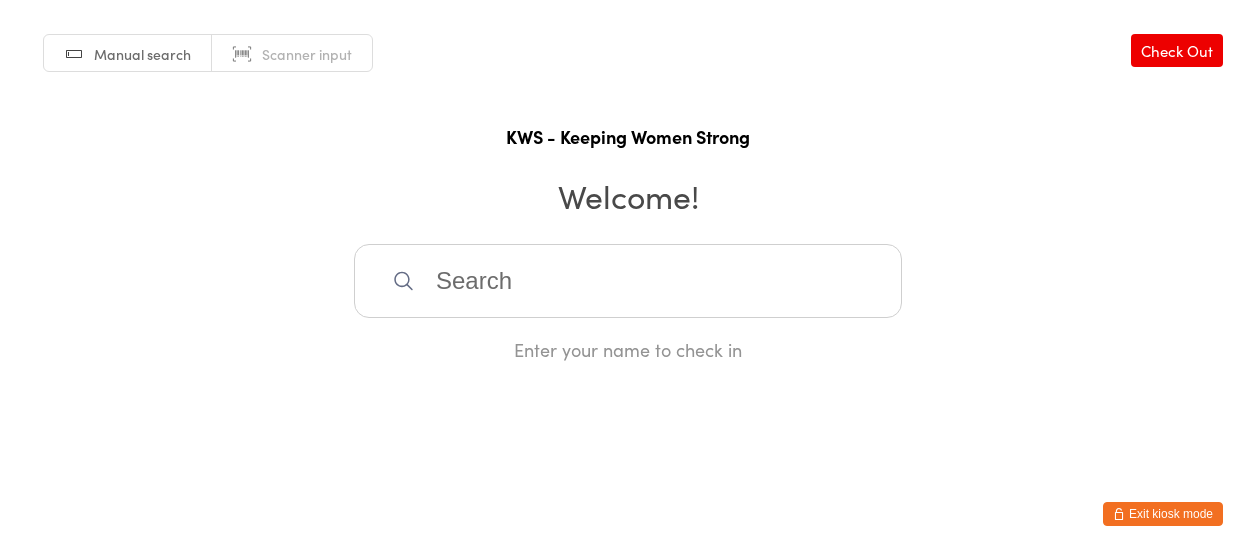 scroll, scrollTop: 0, scrollLeft: 0, axis: both 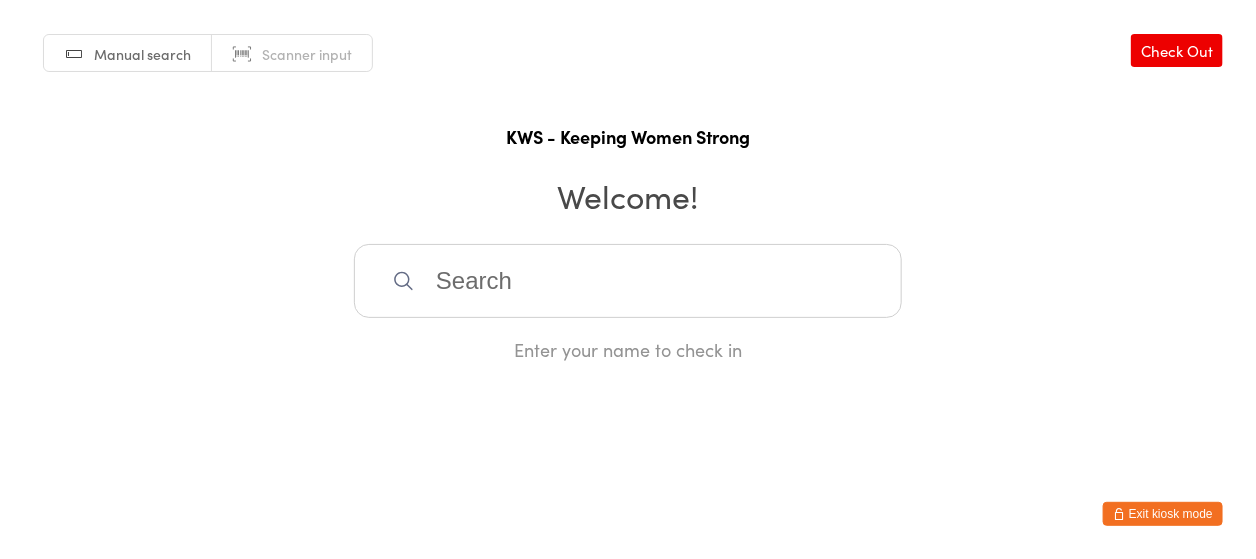 click at bounding box center [628, 281] 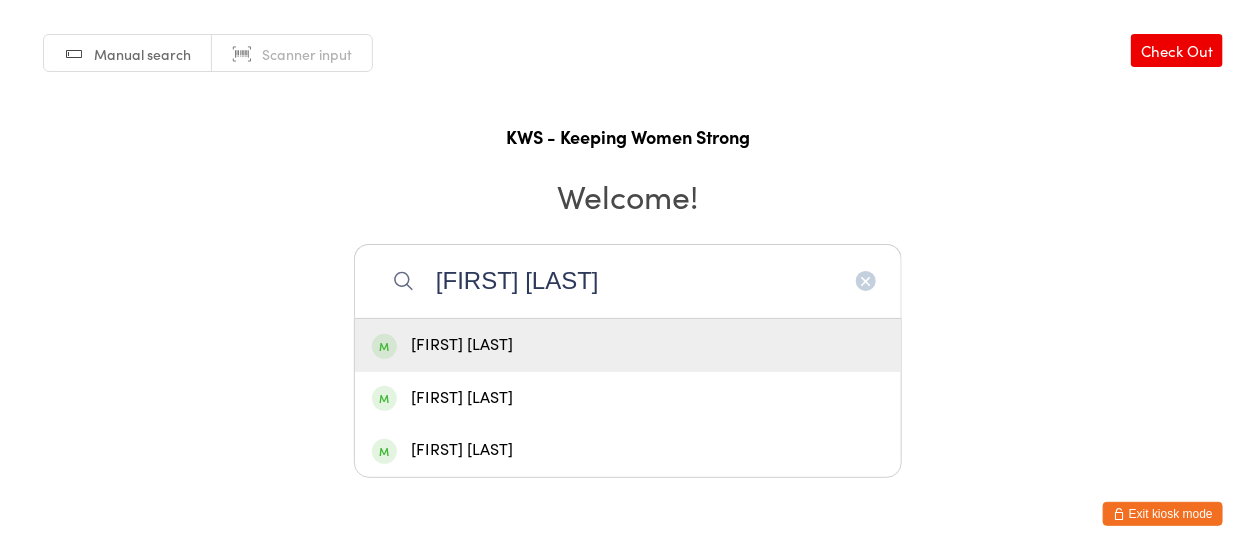 click on "[FIRST] [LAST]" at bounding box center (628, 281) 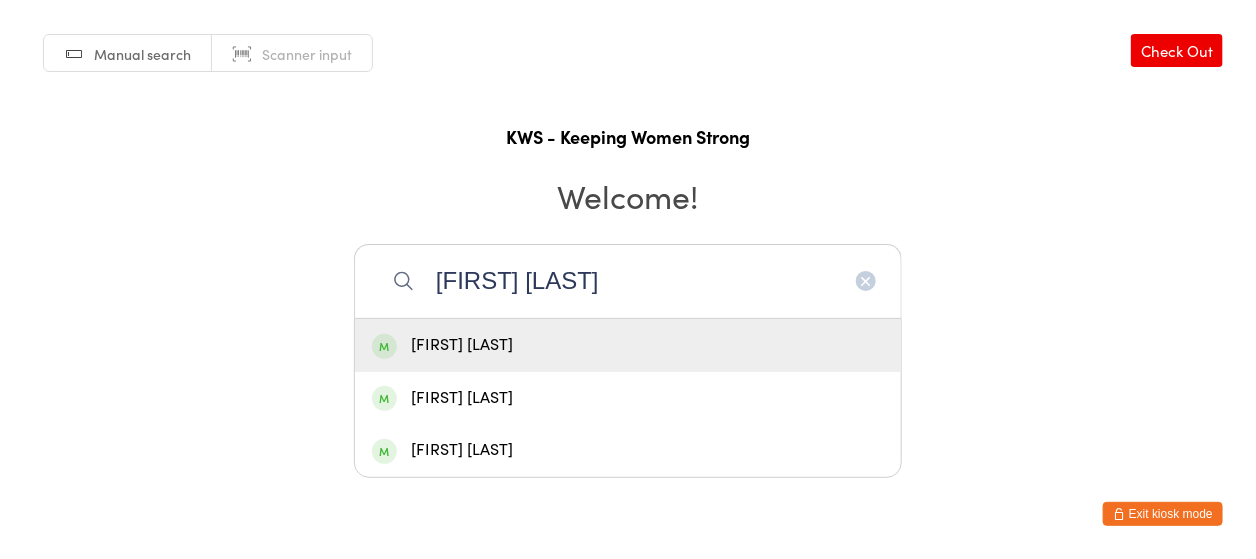type on "[FIRST] [LAST]" 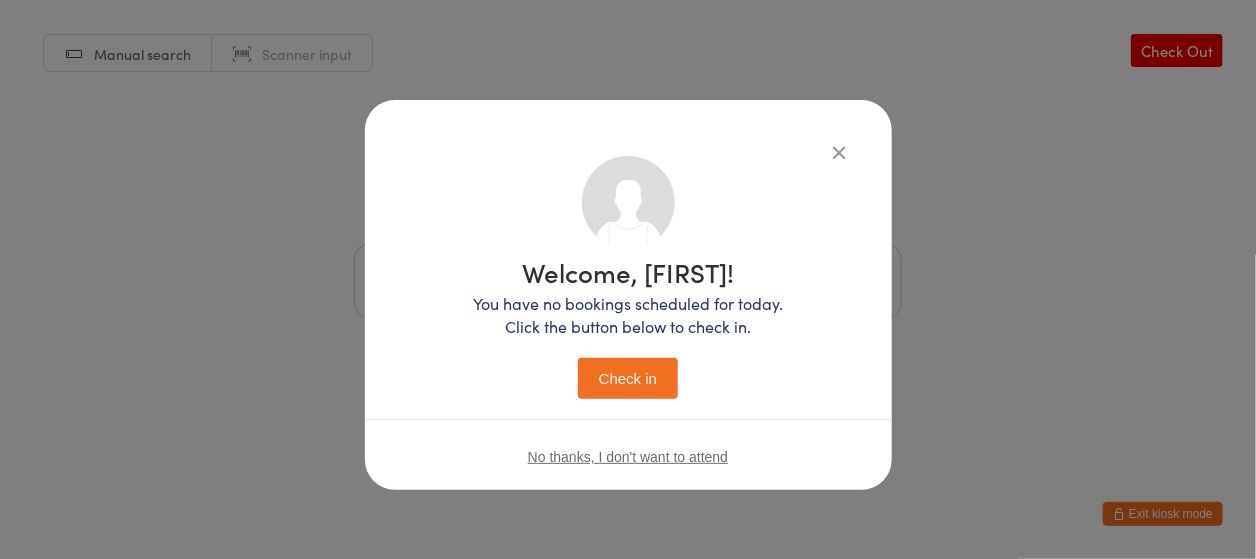 click on "Check in" at bounding box center [628, 378] 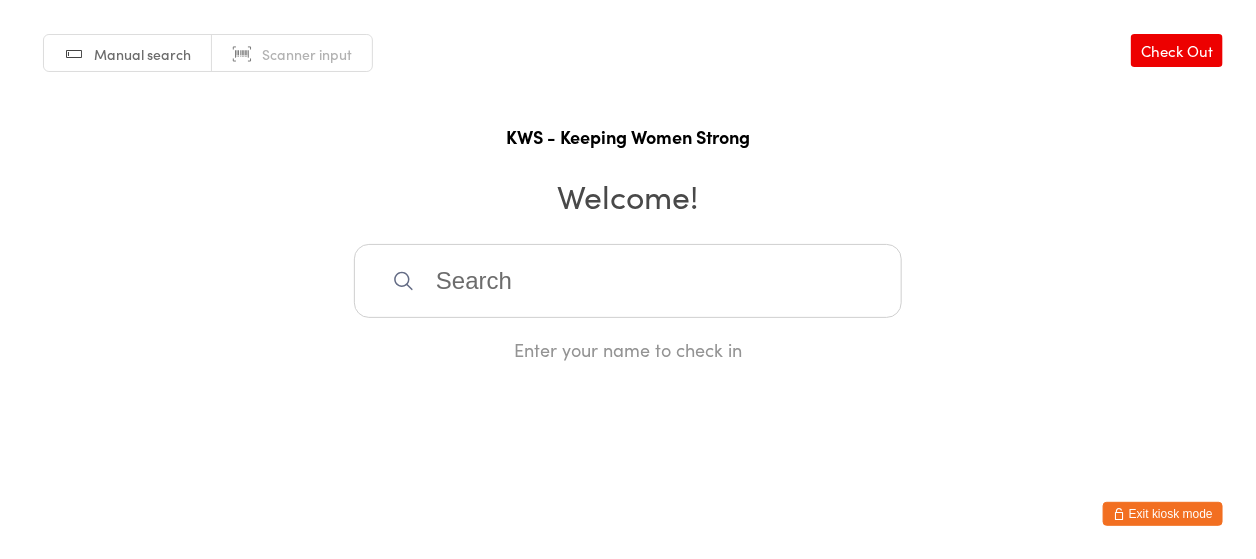 click at bounding box center [628, 281] 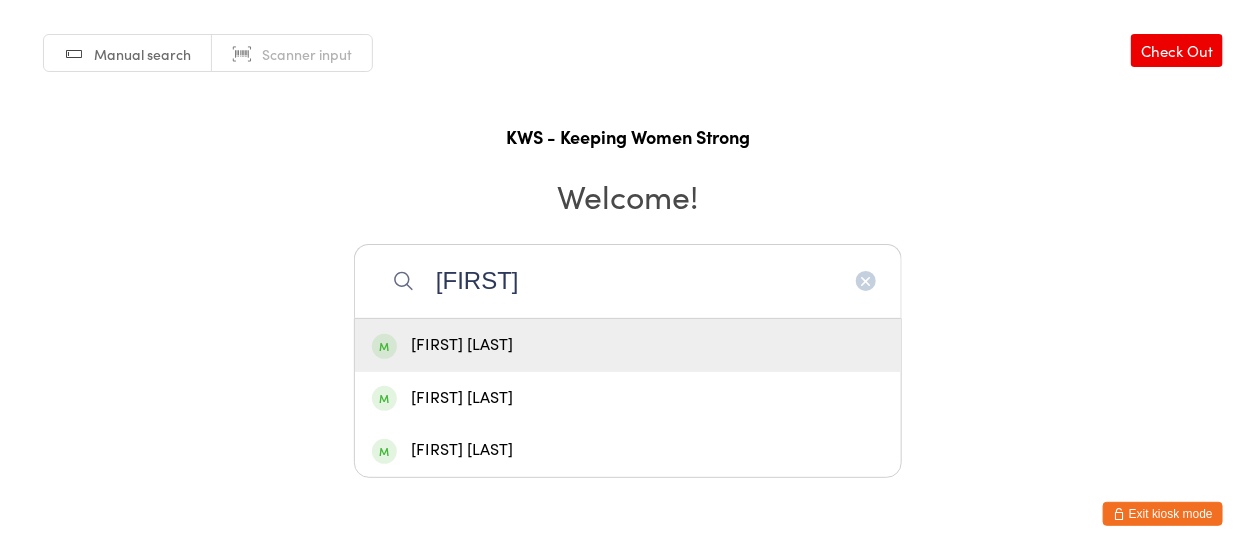 type on "[FIRST]" 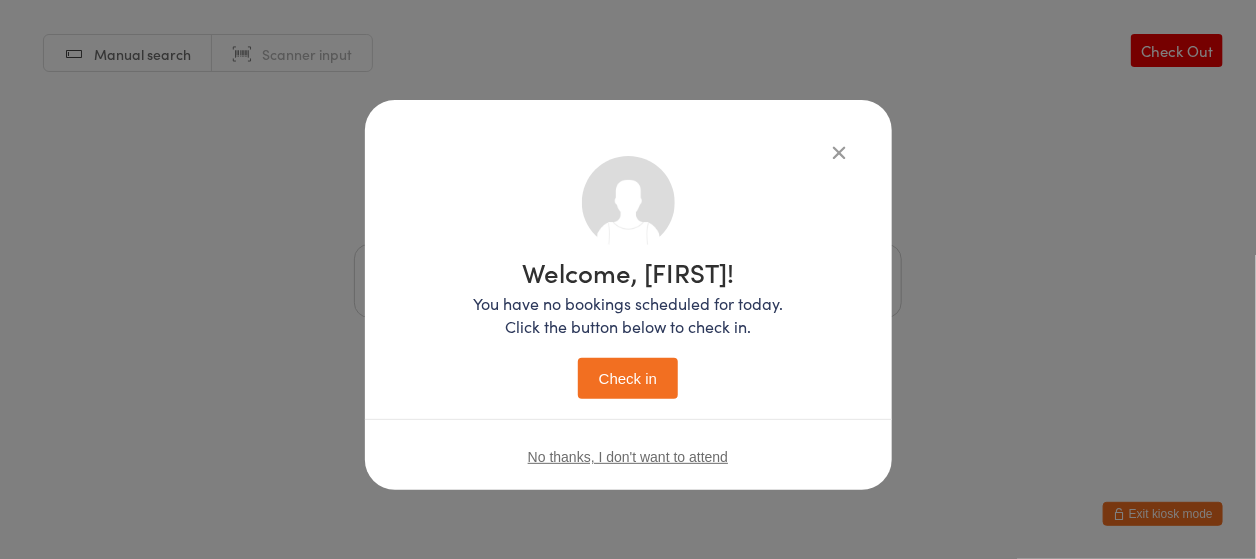click on "Check in" at bounding box center [628, 378] 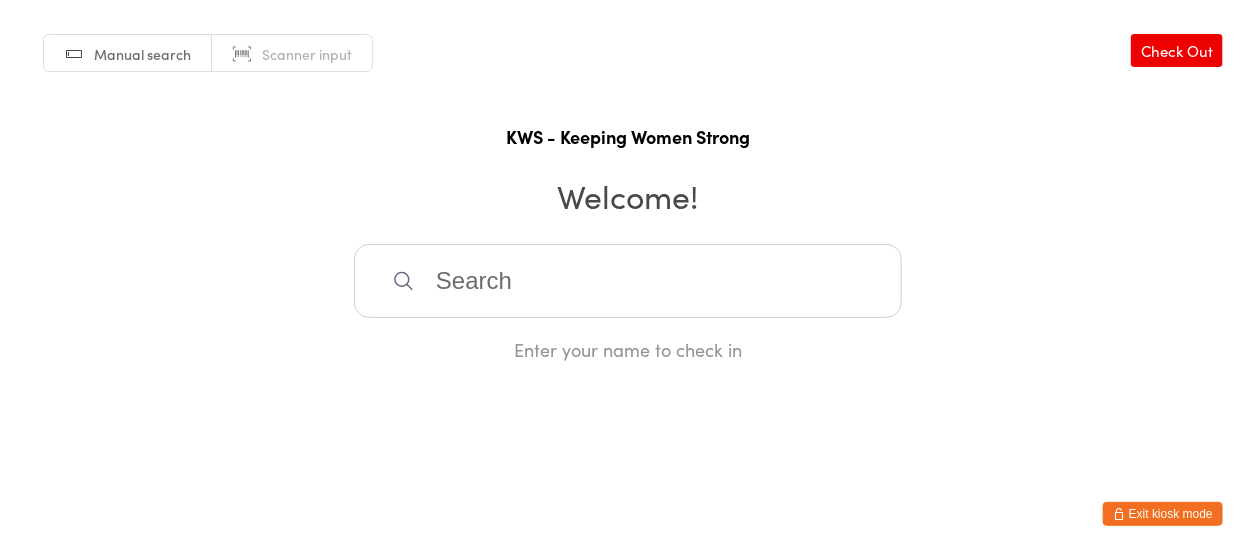 click at bounding box center [628, 281] 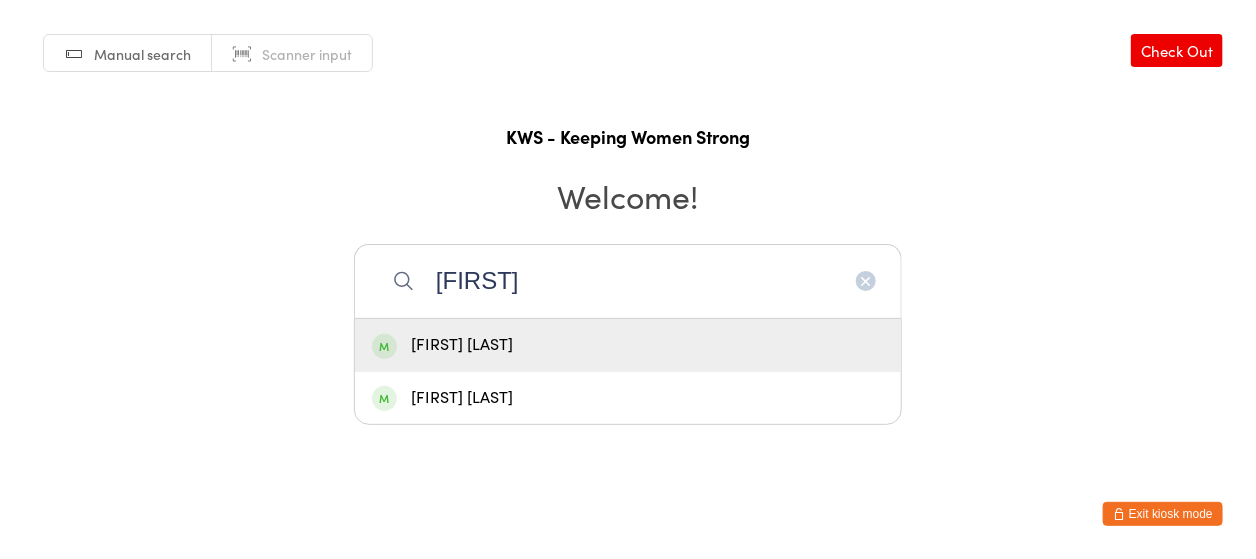 type on "[FIRST]" 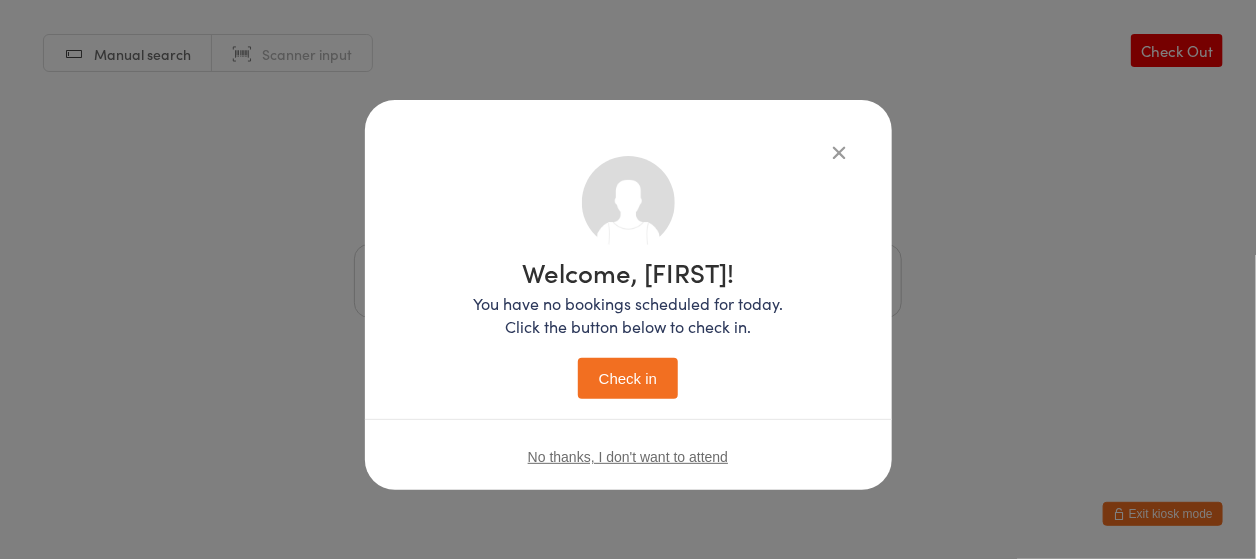 click on "Check in" at bounding box center (628, 378) 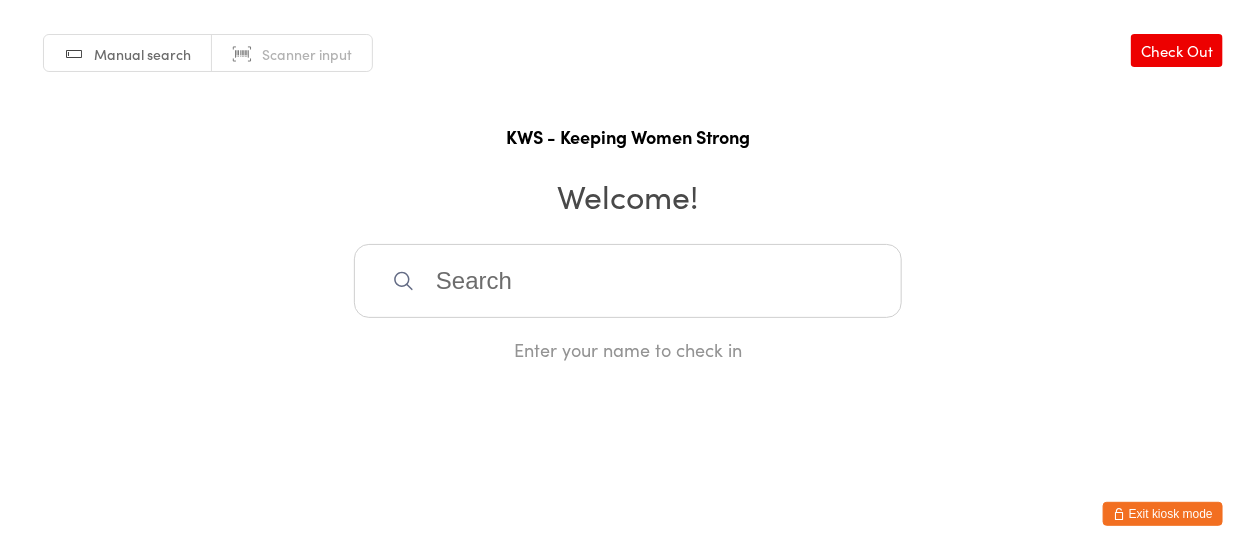 click at bounding box center (628, 281) 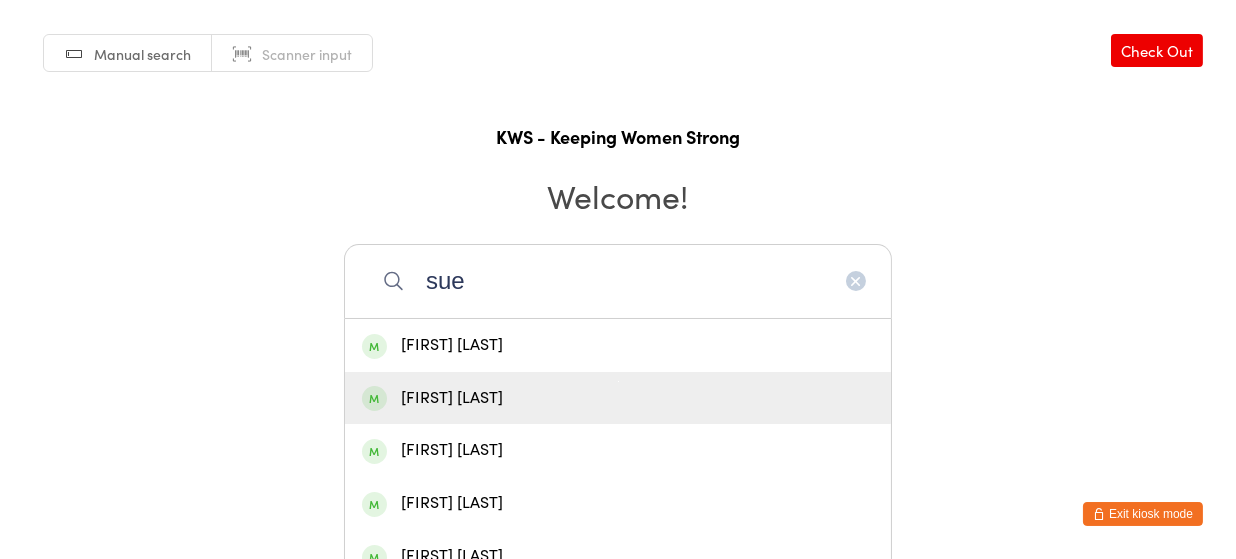 type on "sue" 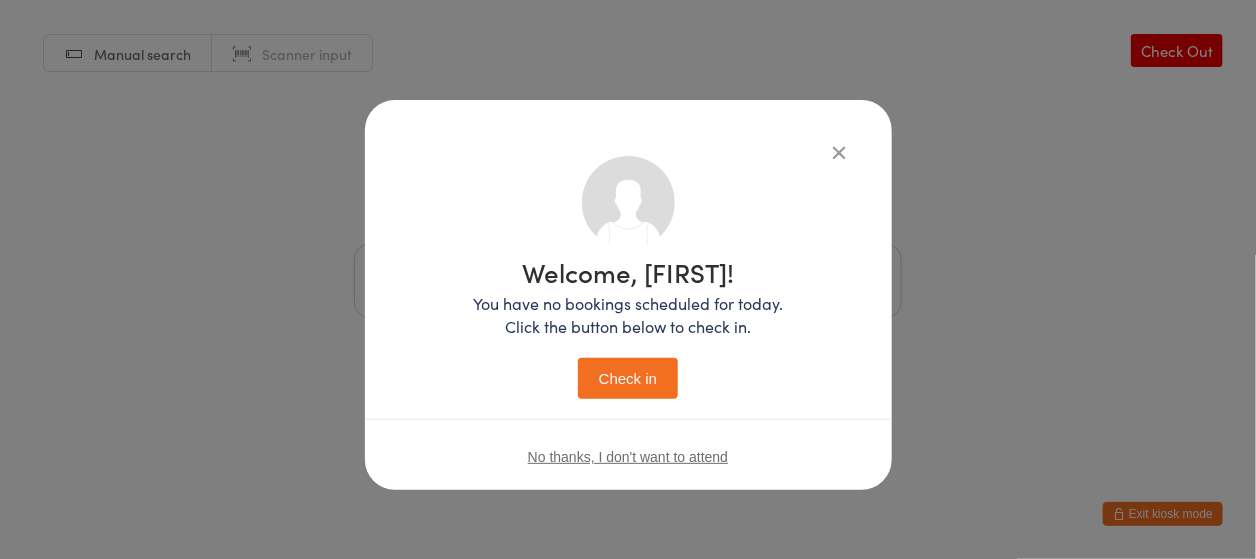 click on "Check in" at bounding box center [628, 378] 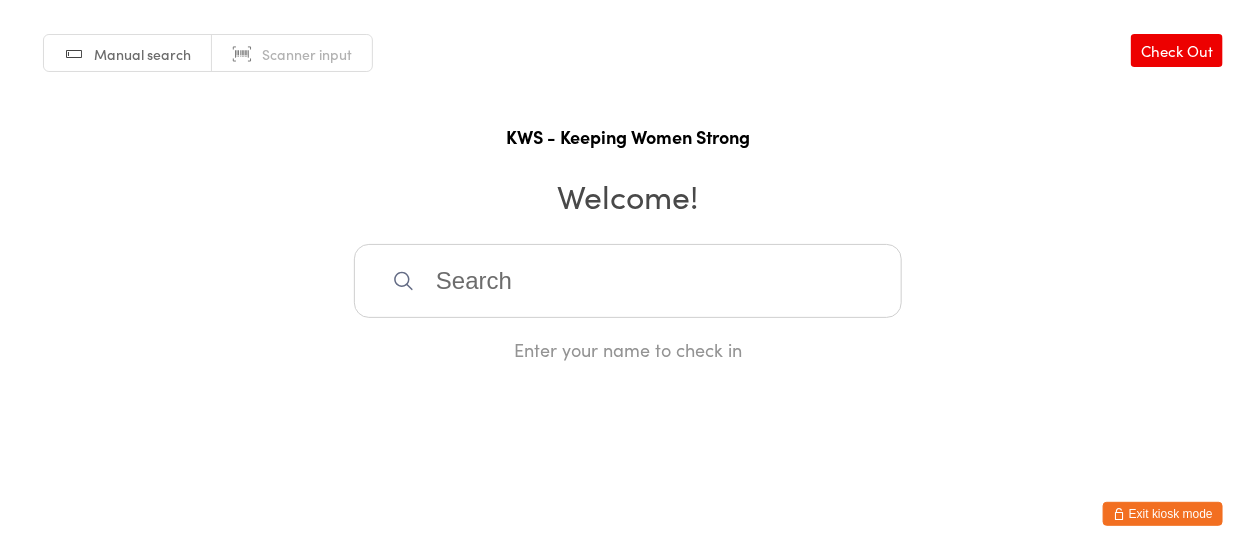 click at bounding box center (628, 281) 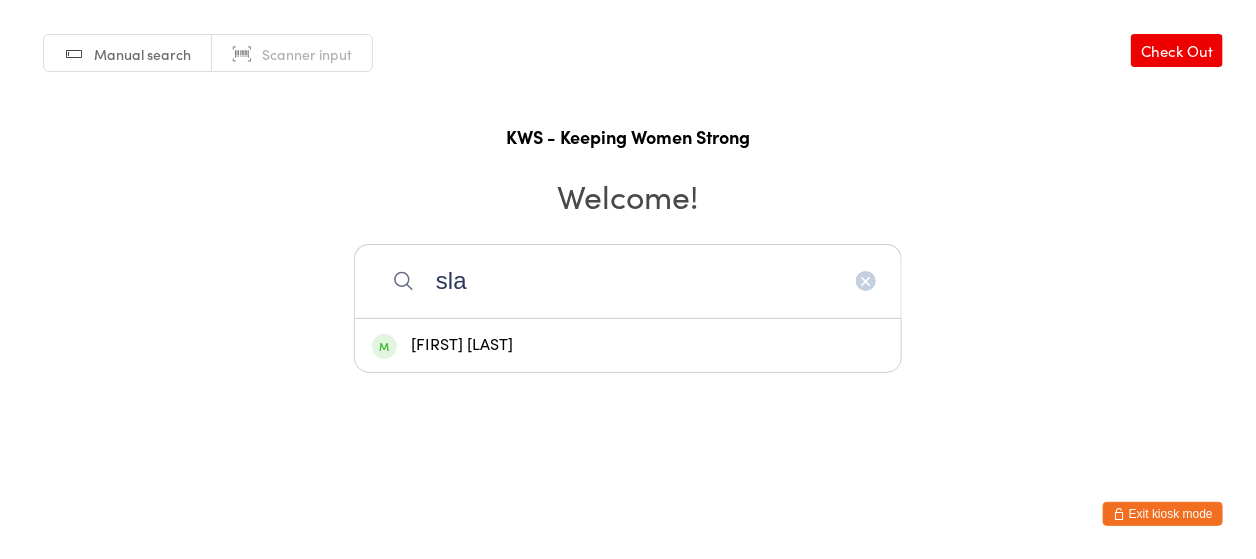 type on "sla" 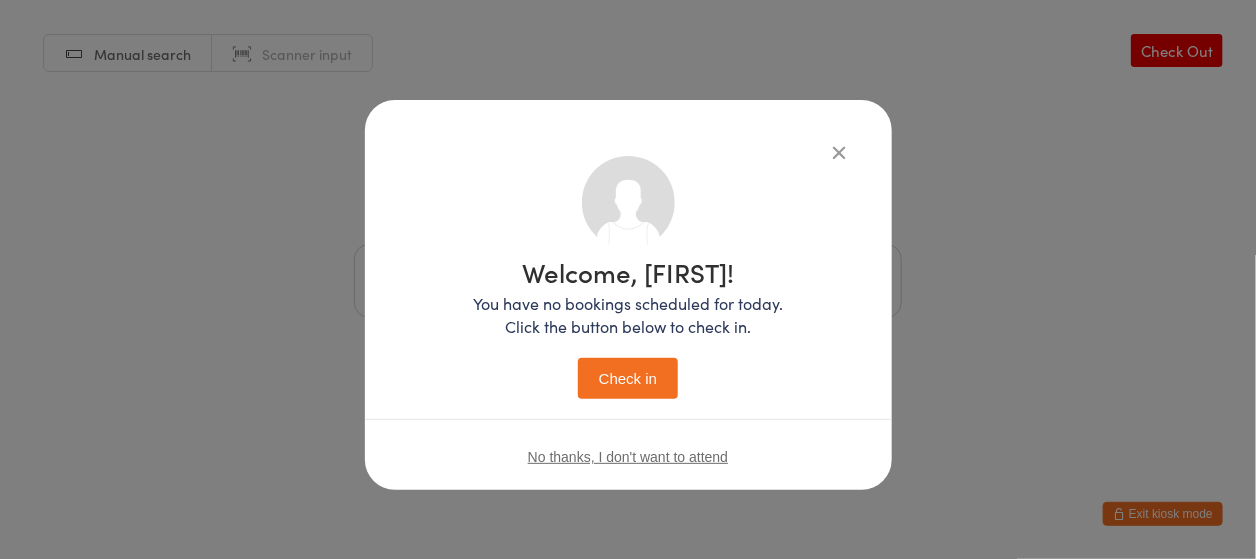 click on "Check in" at bounding box center (628, 378) 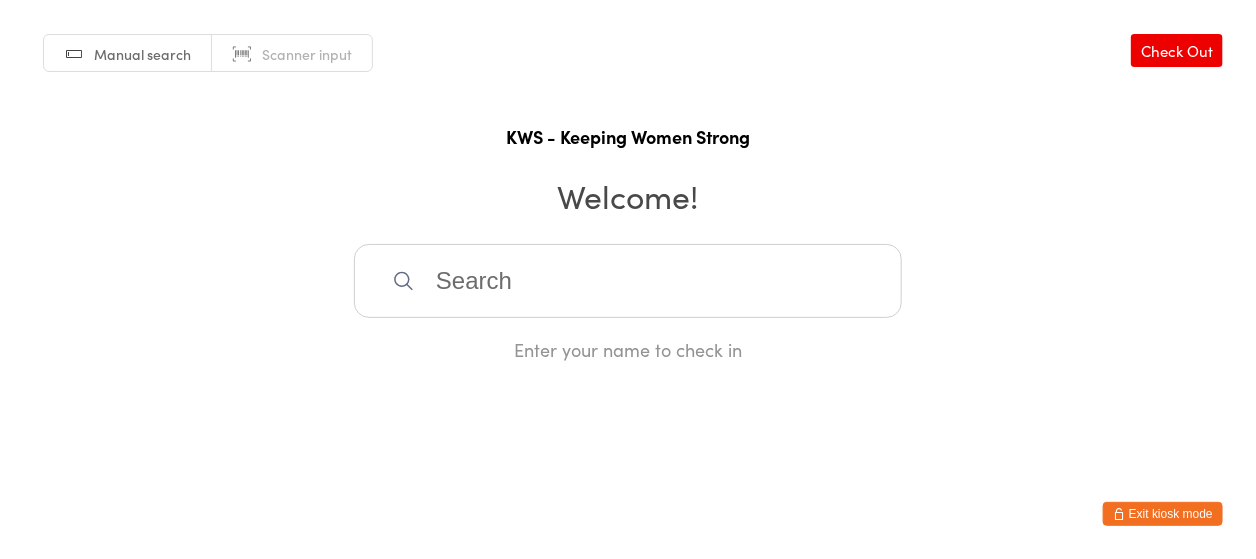 click at bounding box center [628, 281] 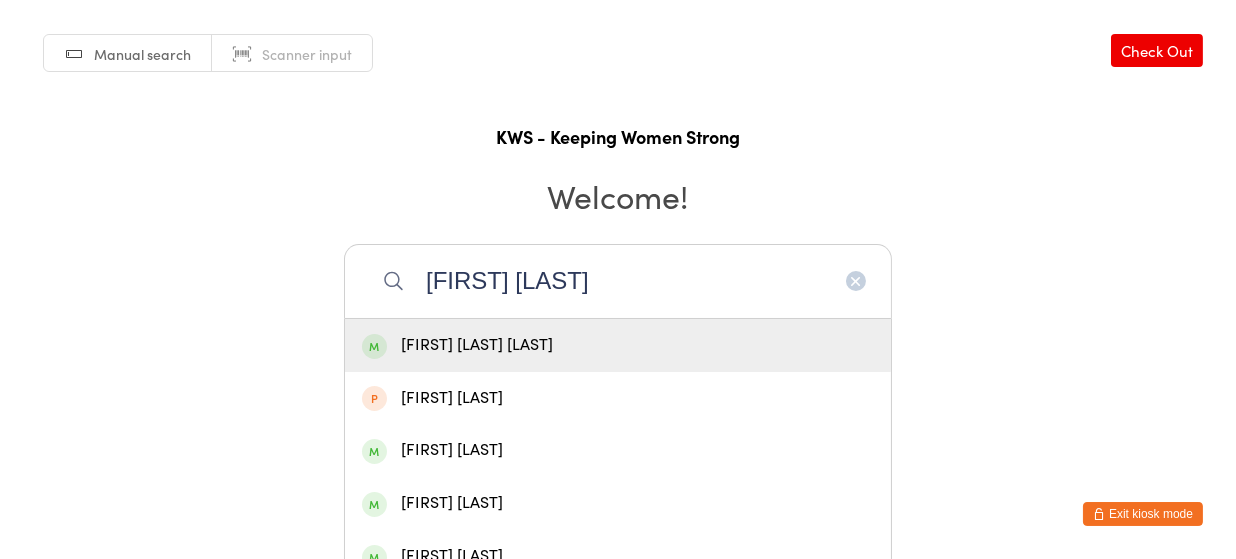 type on "[FIRST] [LAST]" 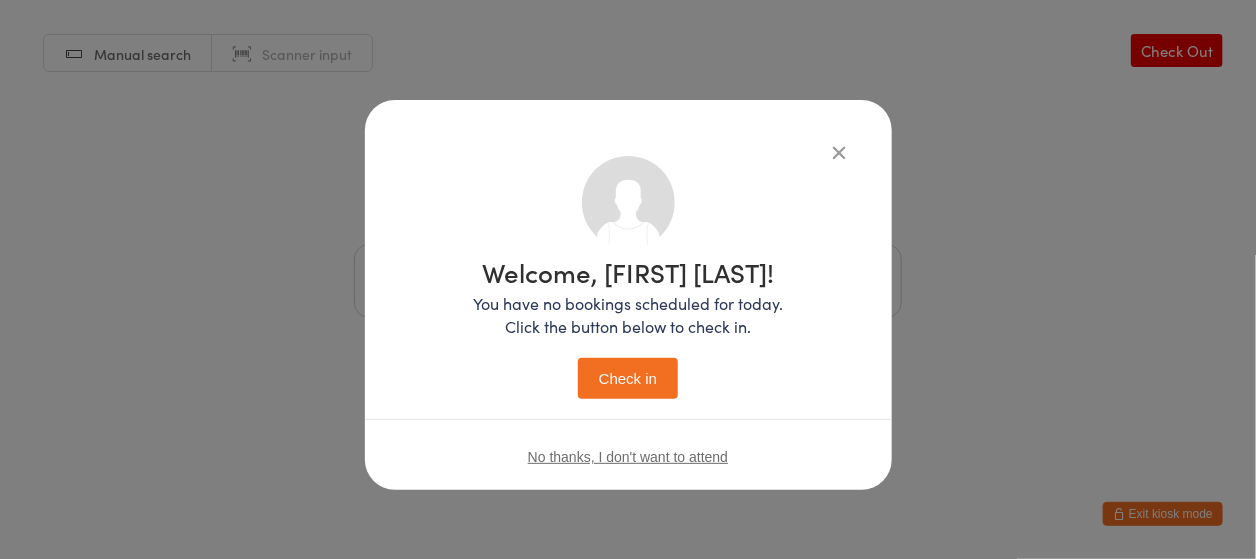click on "Check in" at bounding box center [628, 378] 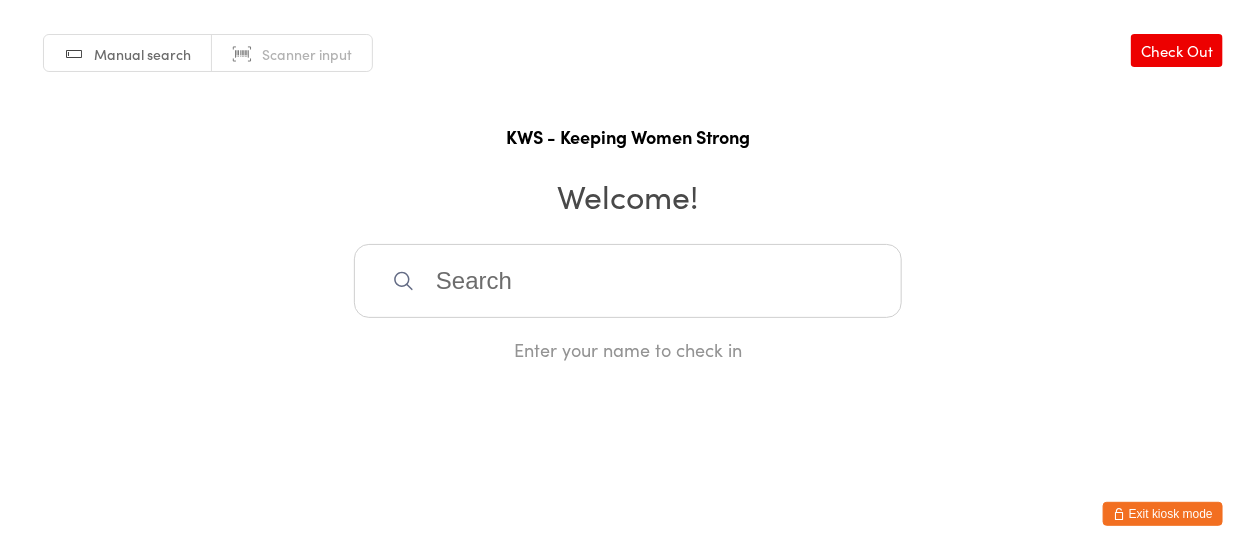drag, startPoint x: 533, startPoint y: 276, endPoint x: 622, endPoint y: 185, distance: 127.28708 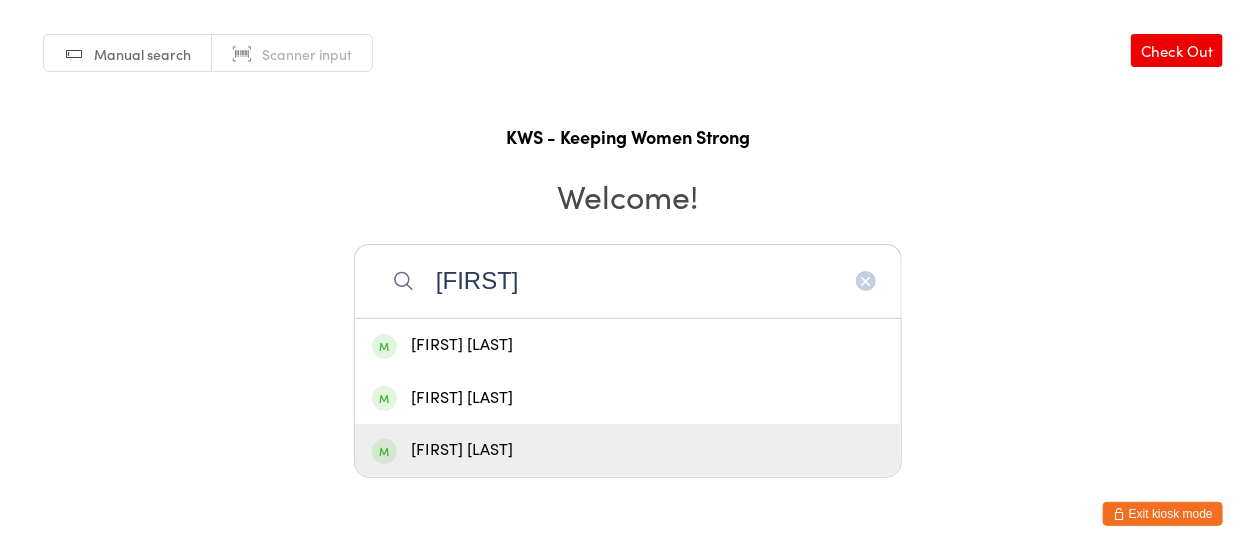 type on "[FIRST]" 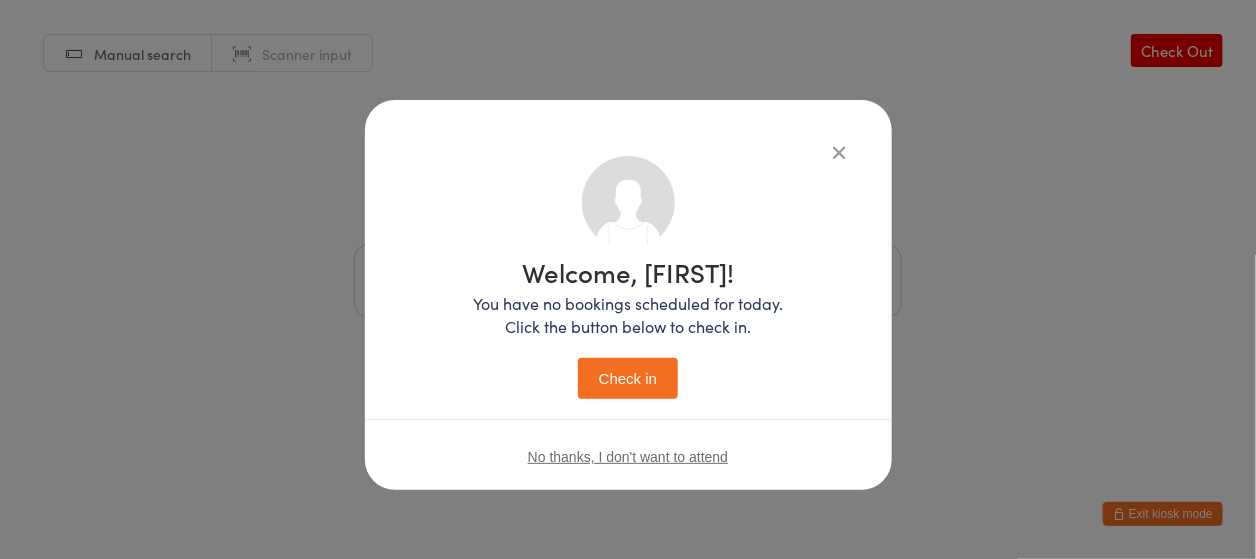 click on "Check in" at bounding box center [628, 378] 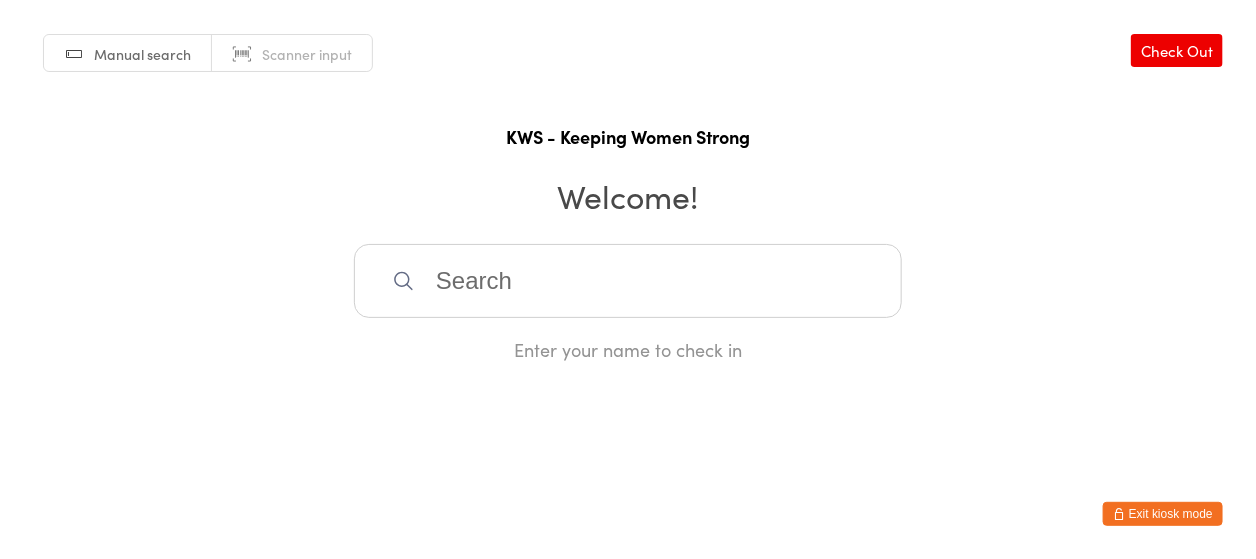 click at bounding box center [628, 281] 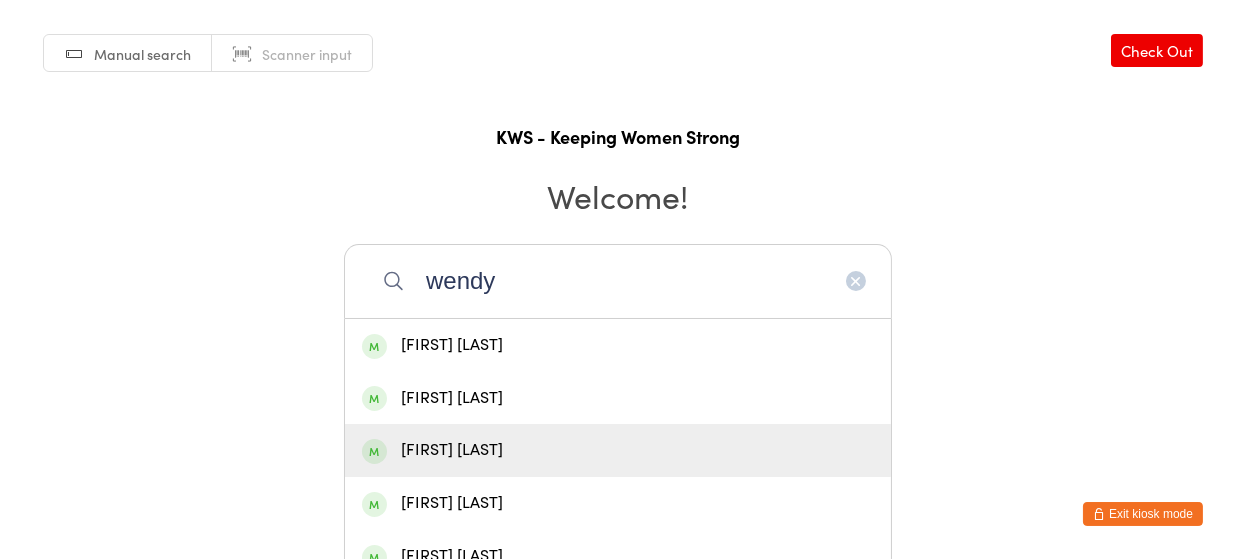 type on "wendy" 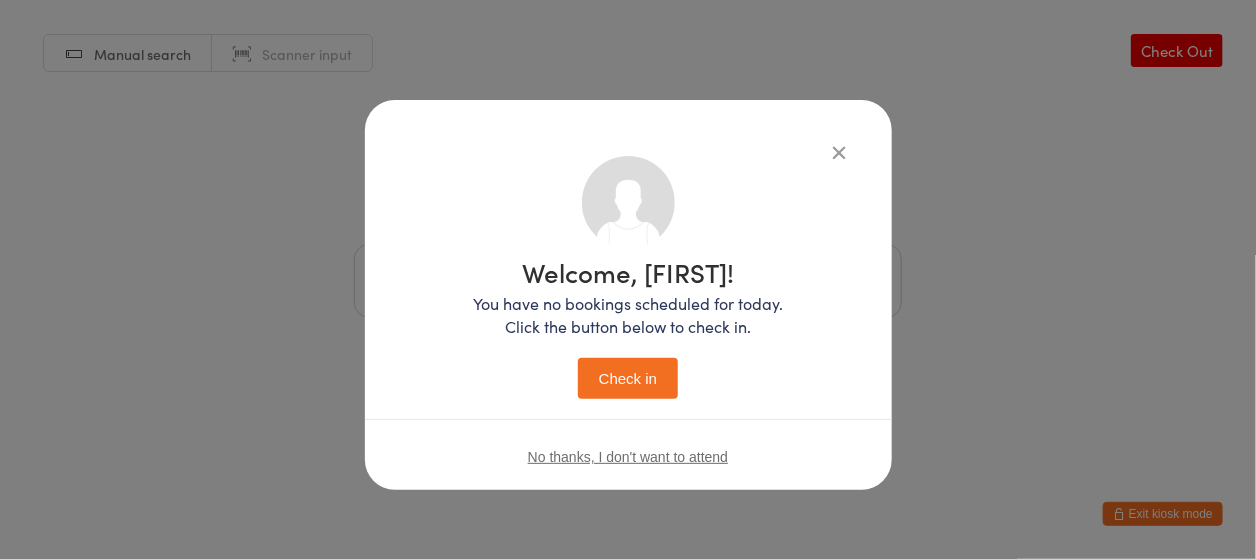 click on "Check in" at bounding box center [628, 378] 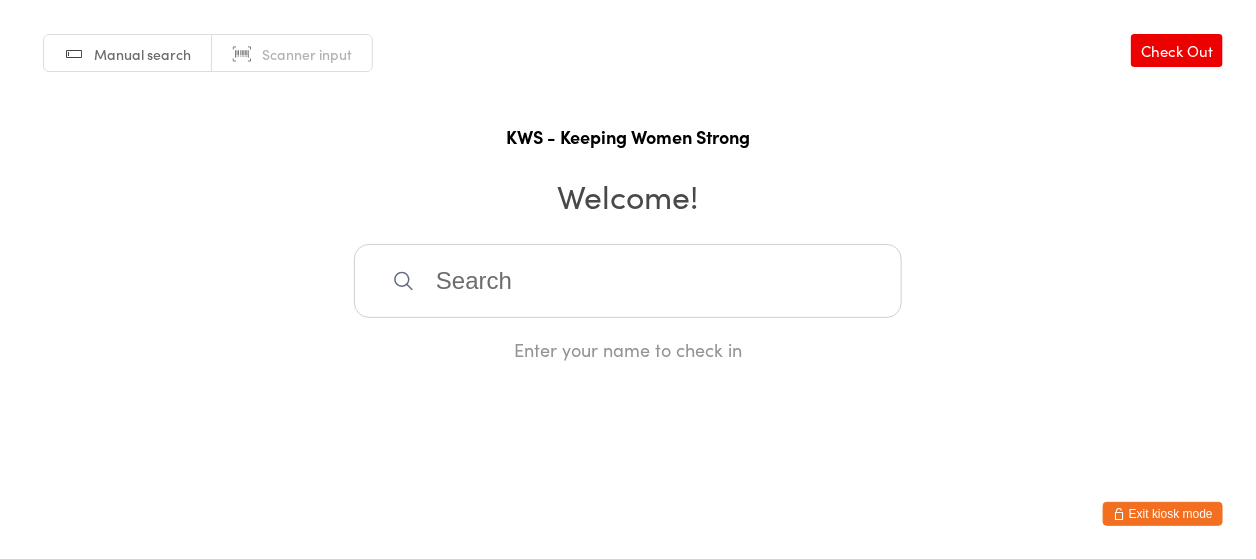click at bounding box center [628, 281] 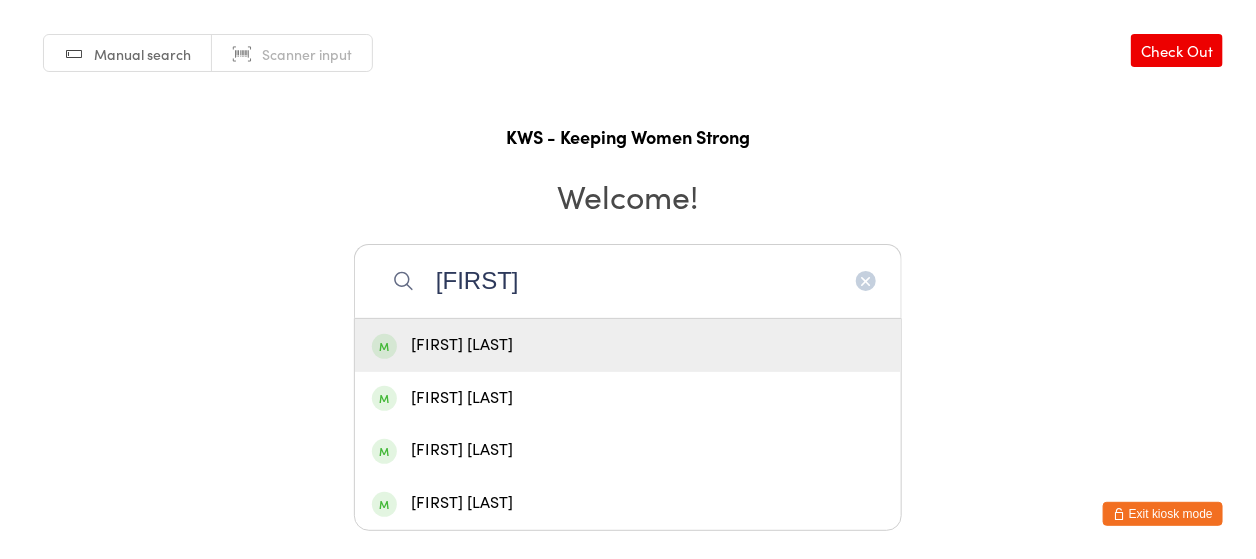 type on "[FIRST]" 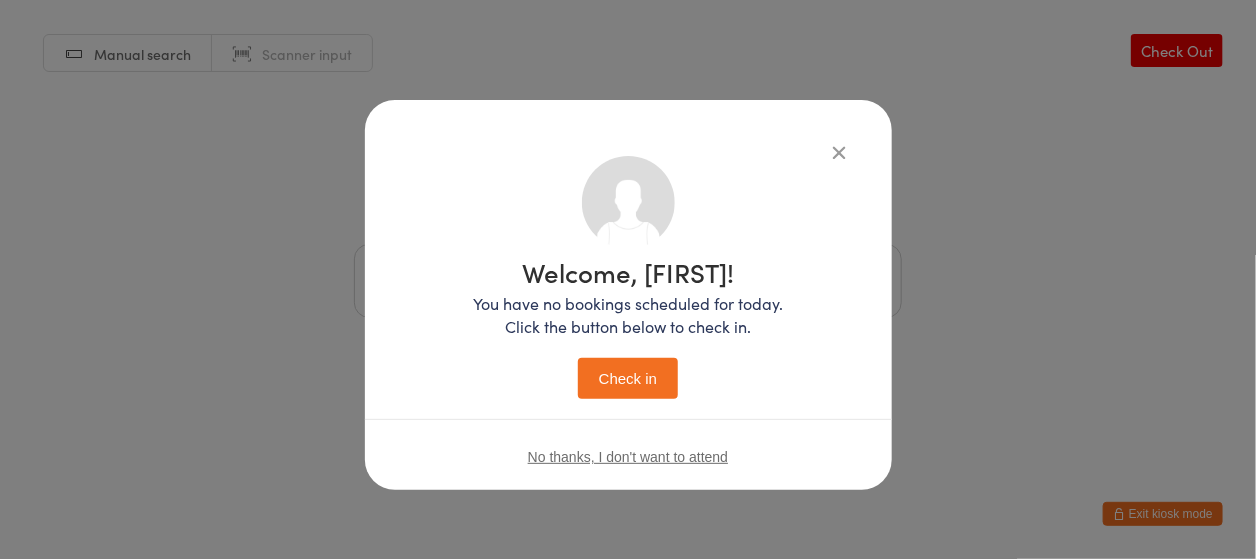 click on "Check in" at bounding box center (628, 378) 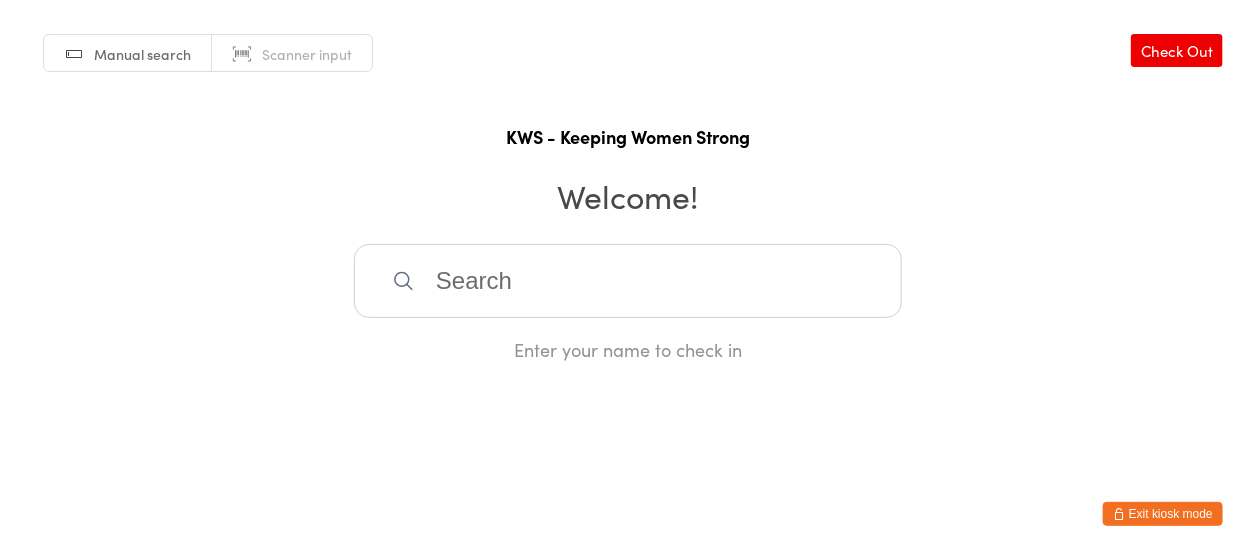 click at bounding box center (628, 281) 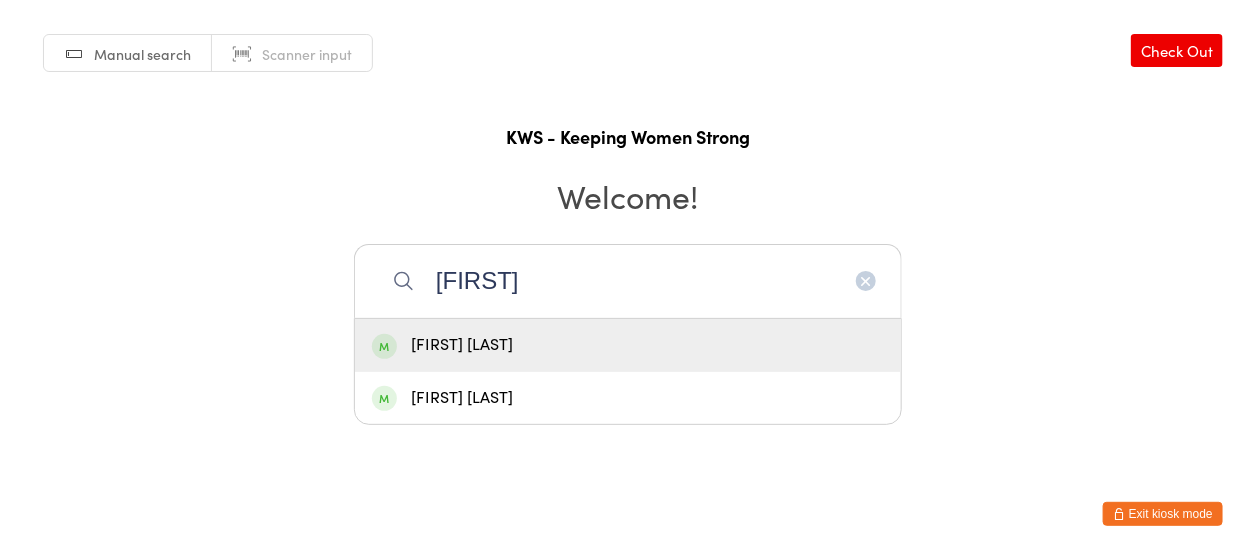 type on "[FIRST]" 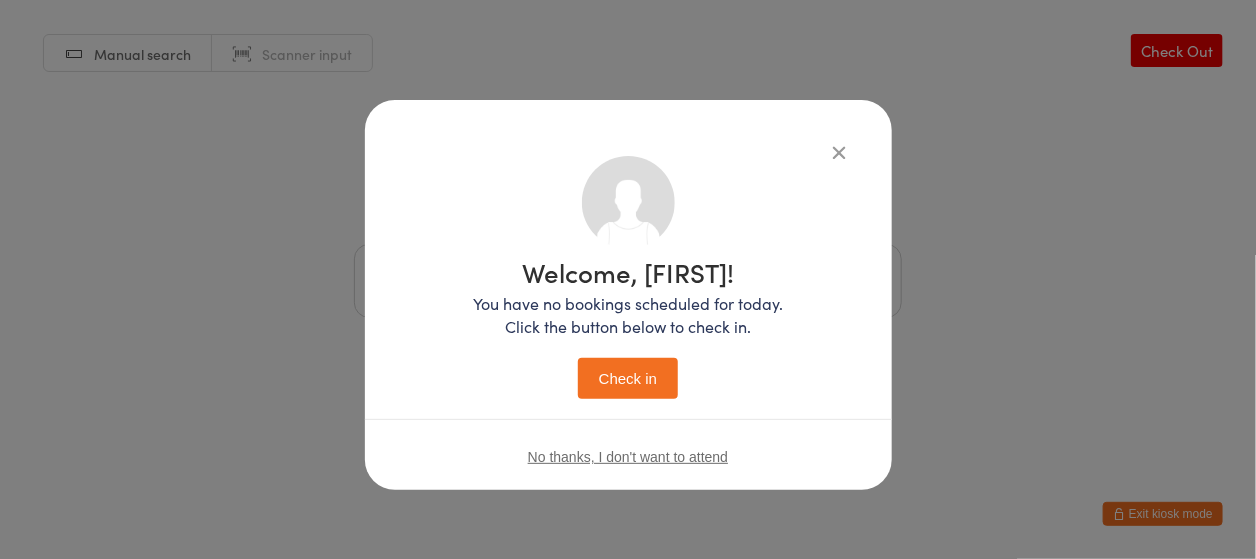 click on "Check in" at bounding box center (628, 378) 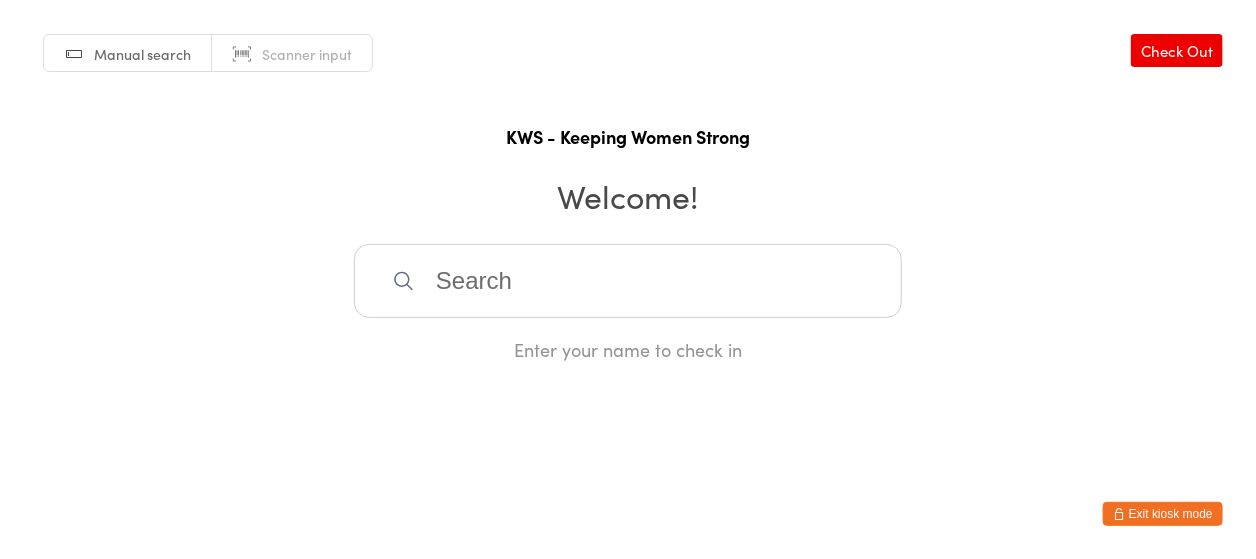 click on "Enter your name to check in" at bounding box center [628, 349] 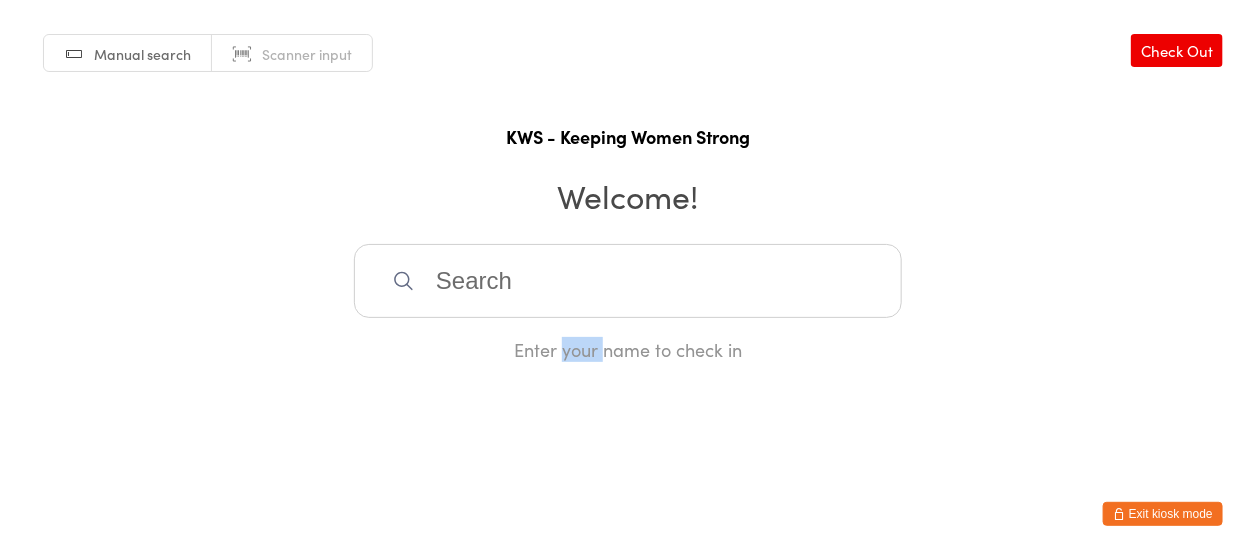 click on "Enter your name to check in" at bounding box center (628, 349) 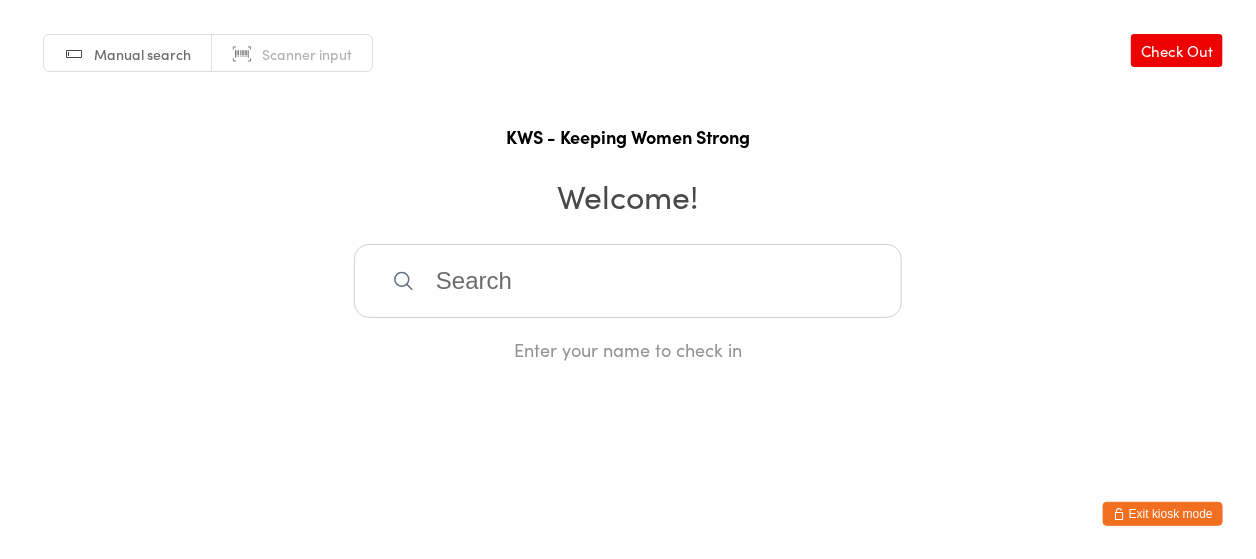 click at bounding box center [628, 281] 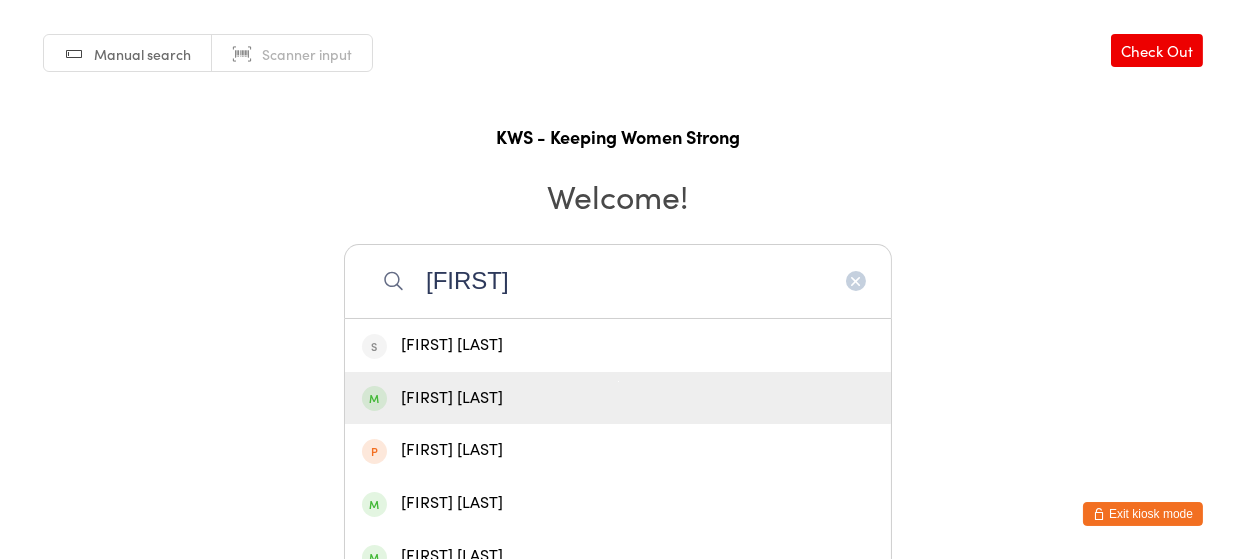 type on "[FIRST]" 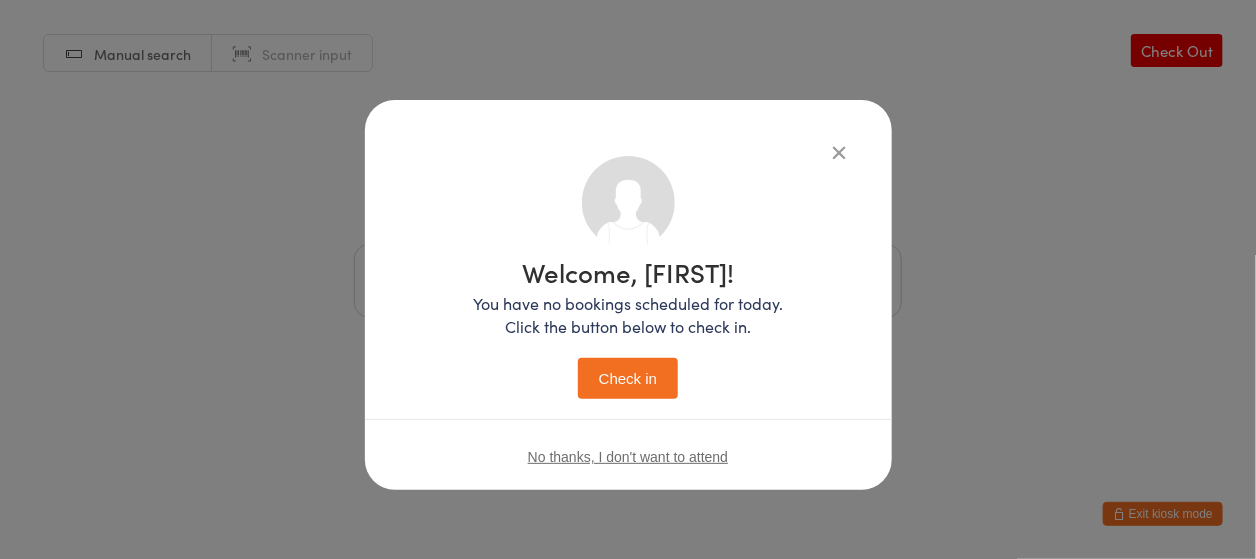 click on "Check in" at bounding box center [628, 378] 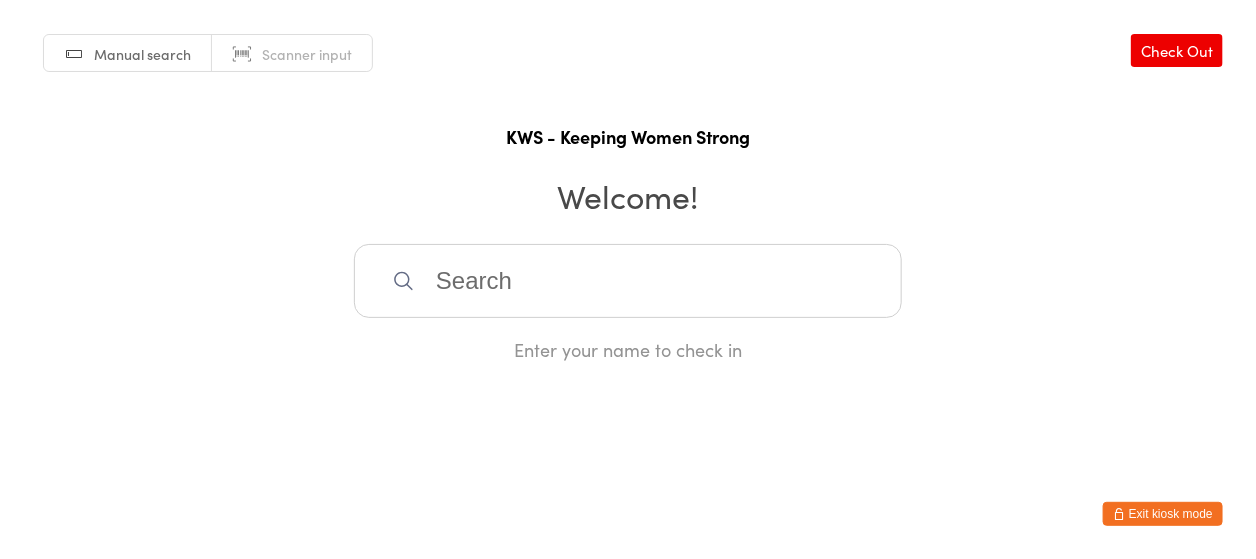 click at bounding box center (628, 281) 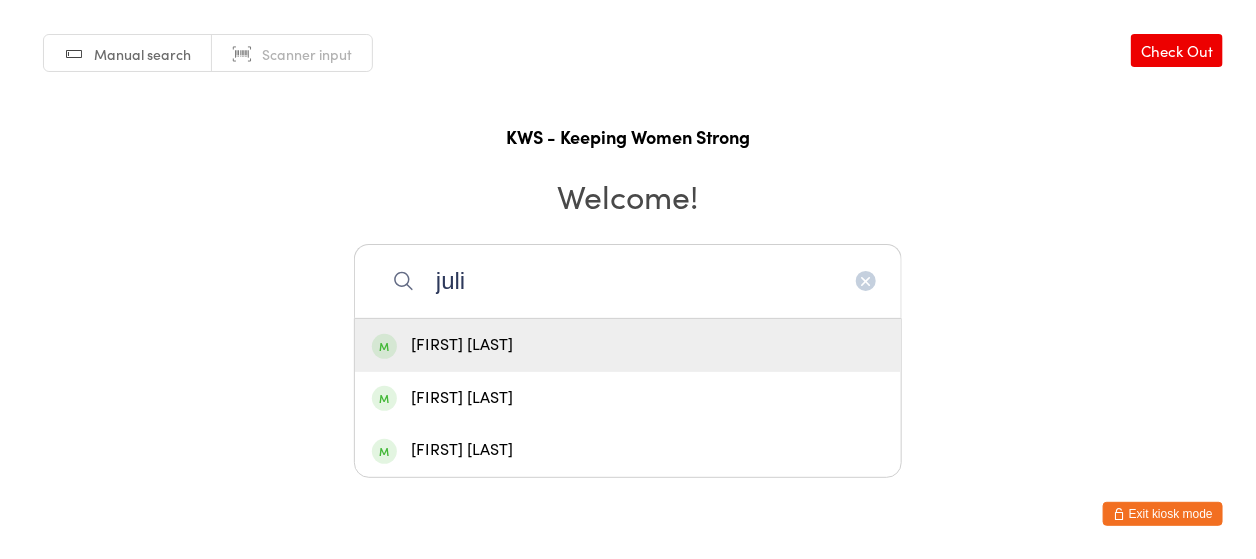 type on "juli" 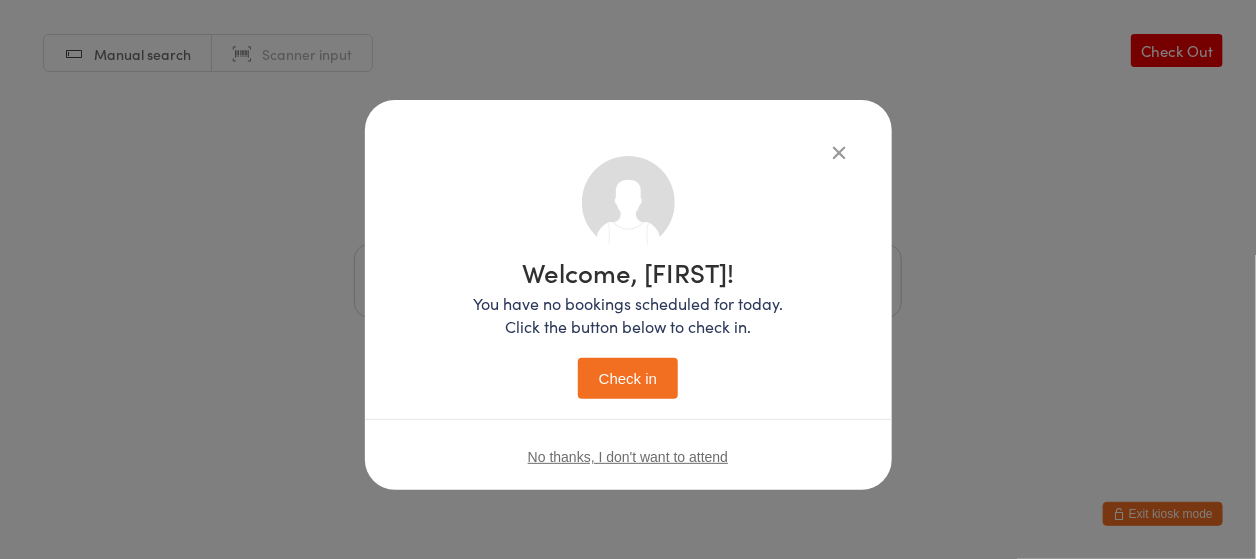 click on "Check in" at bounding box center [628, 378] 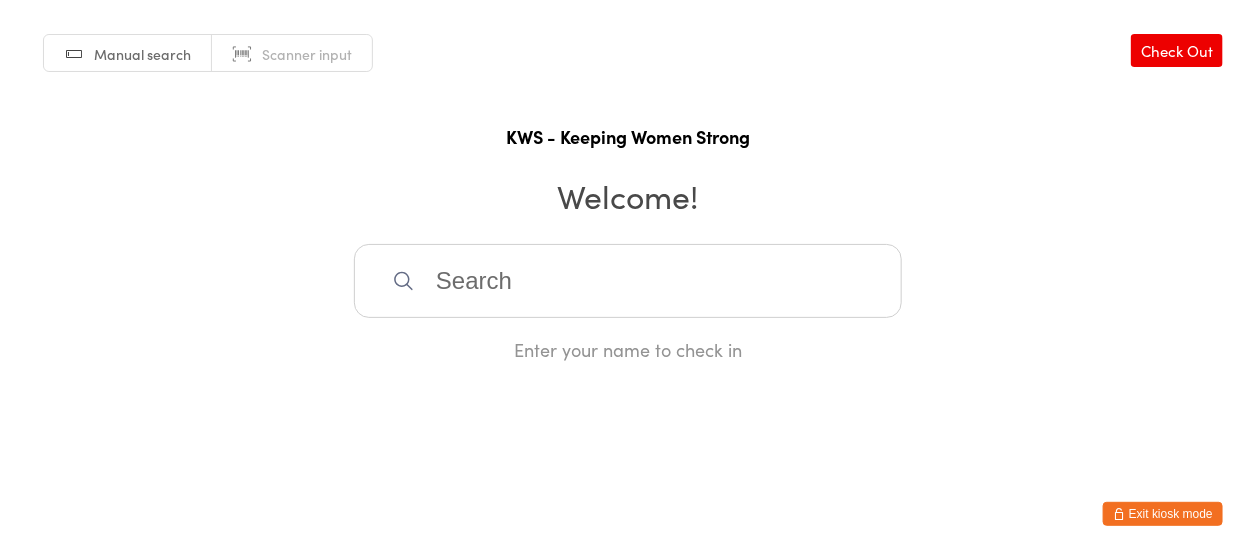 click at bounding box center [628, 281] 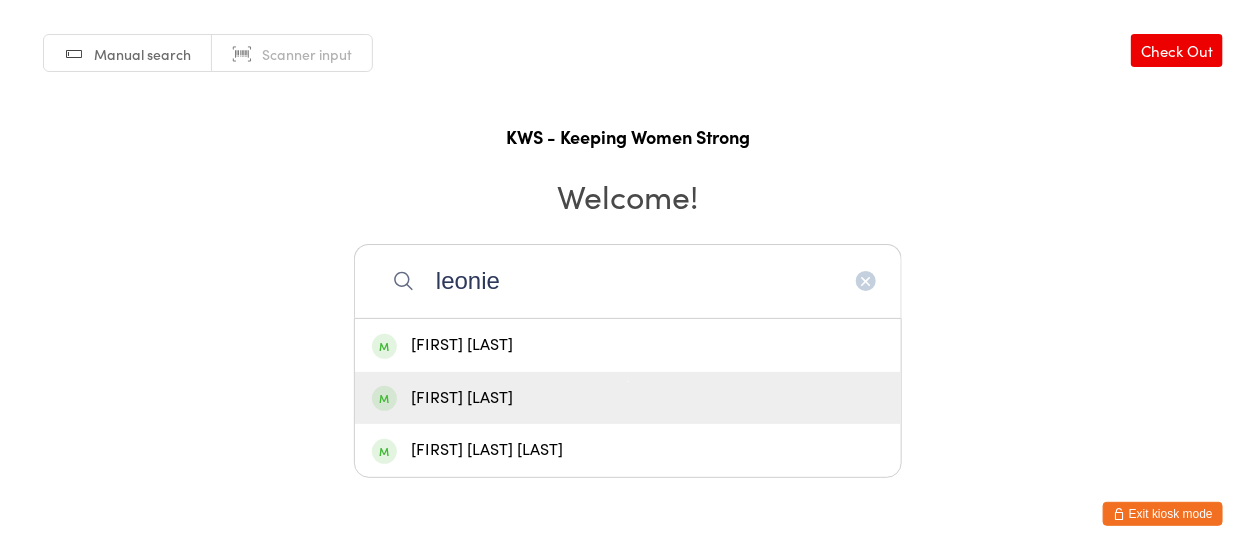 type on "leonie" 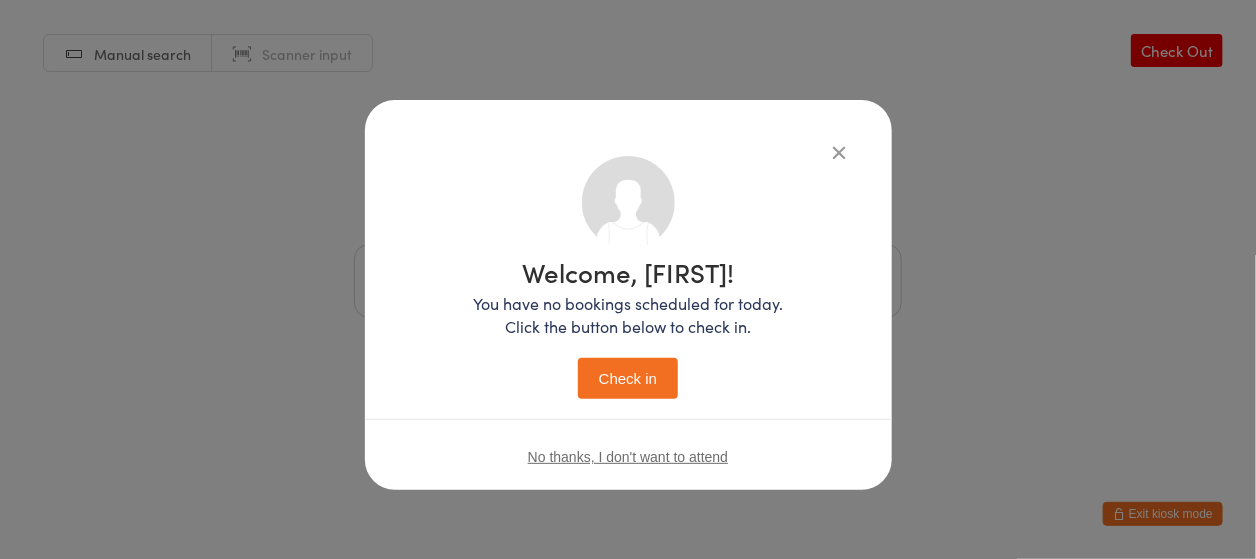 click on "Check in" at bounding box center (628, 378) 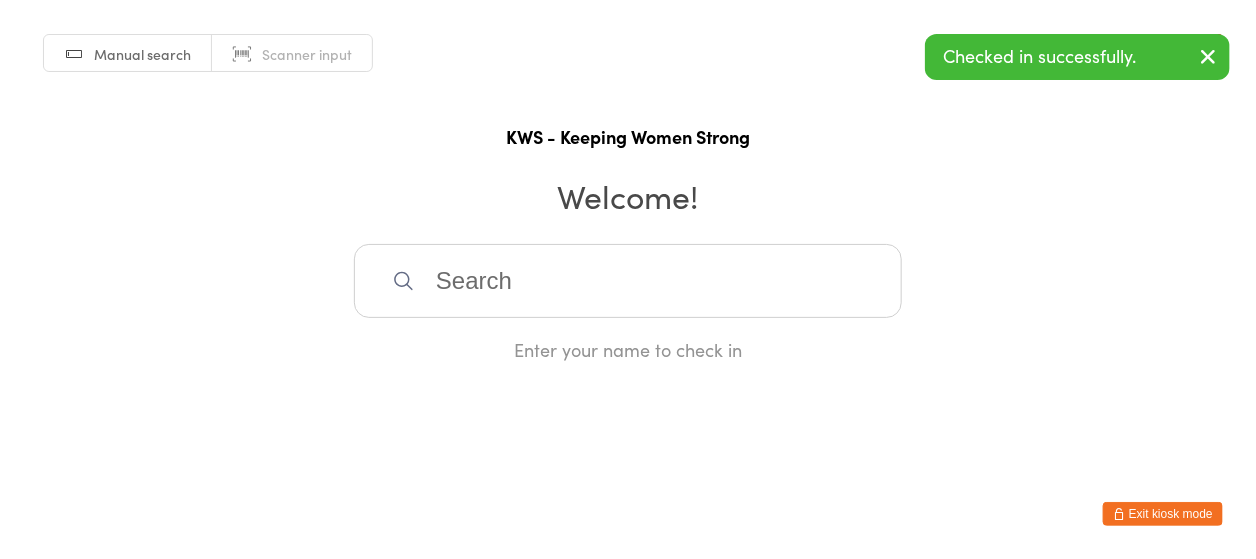 click at bounding box center (1208, 56) 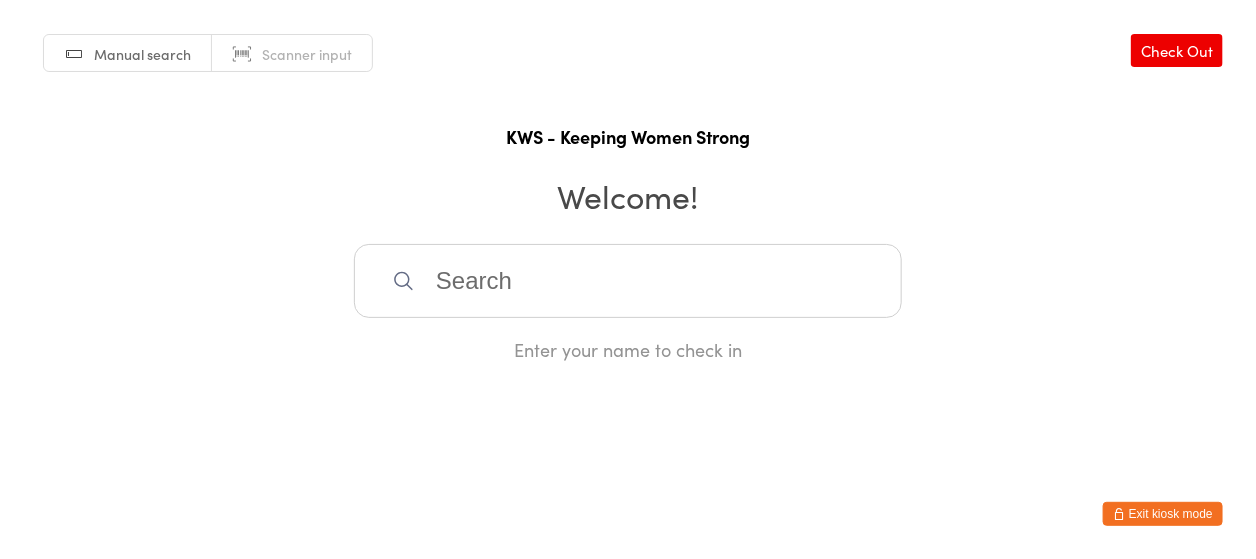 click at bounding box center (628, 281) 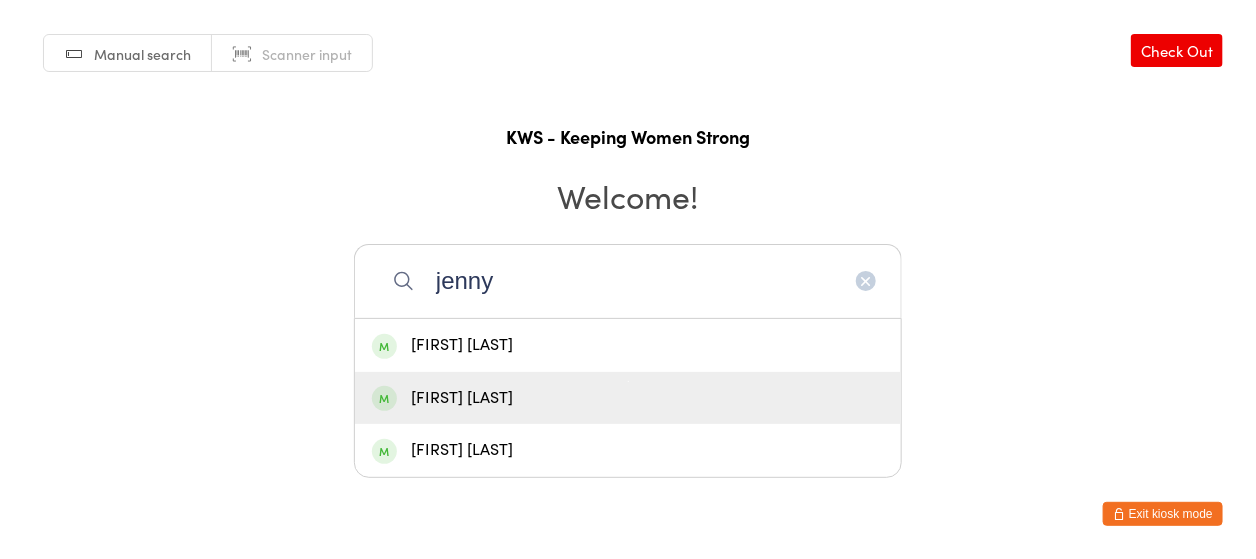 type on "jenny" 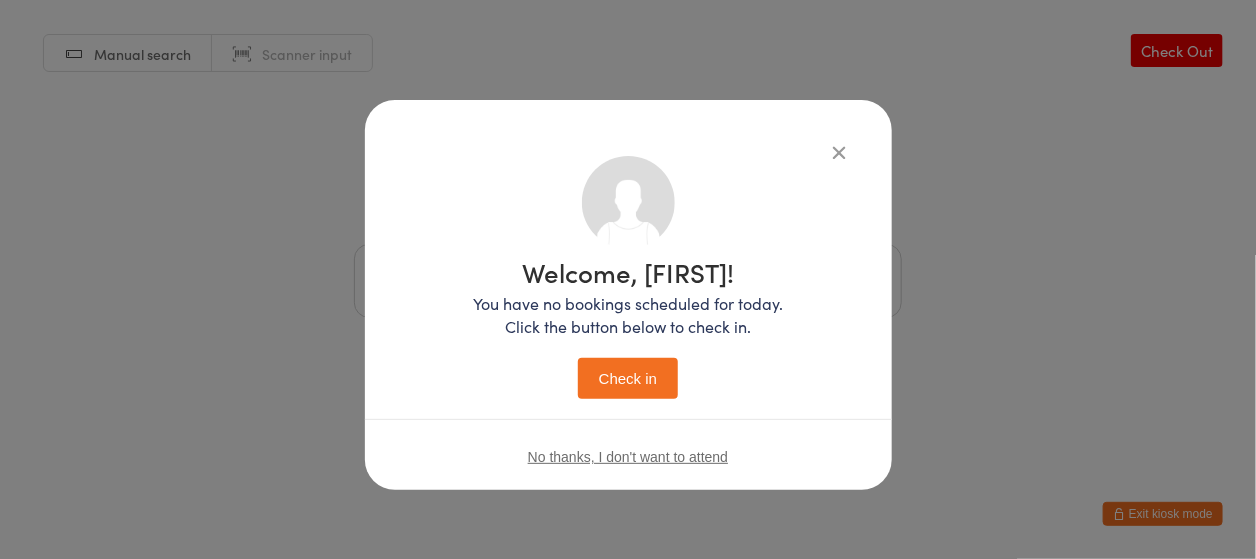 click on "Check in" at bounding box center (628, 378) 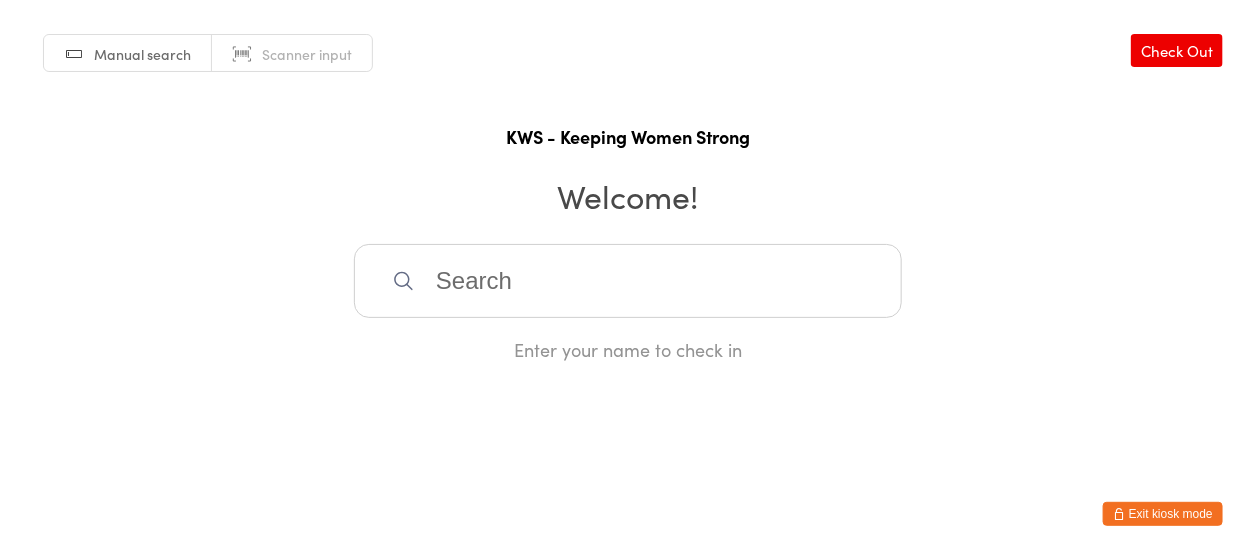 drag, startPoint x: 550, startPoint y: 297, endPoint x: 553, endPoint y: 286, distance: 11.401754 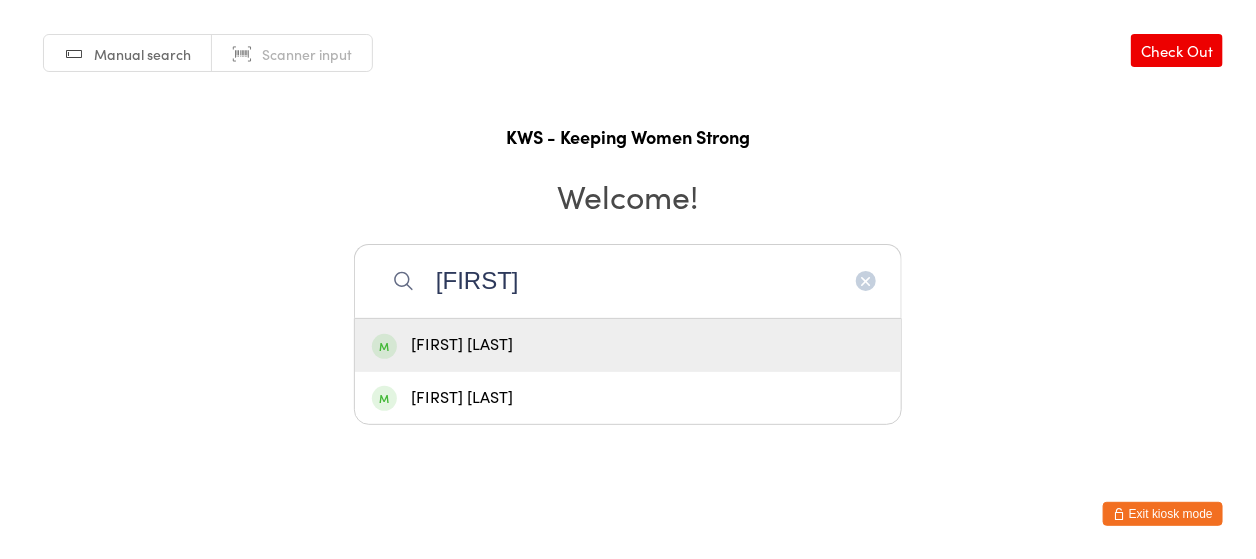 type on "[FIRST]" 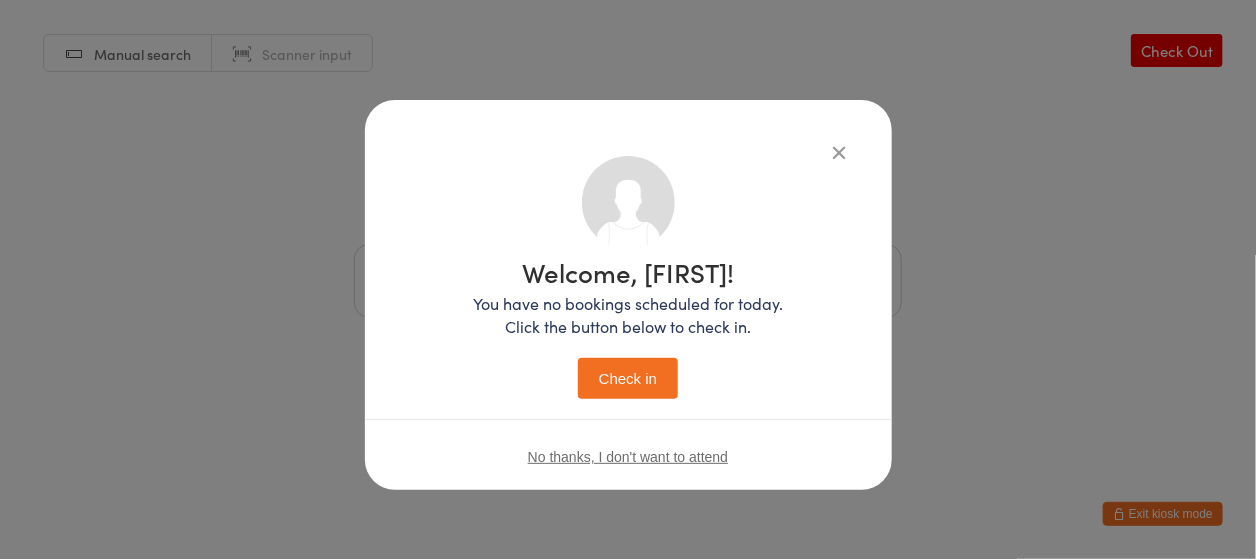 click on "Check in" at bounding box center (628, 378) 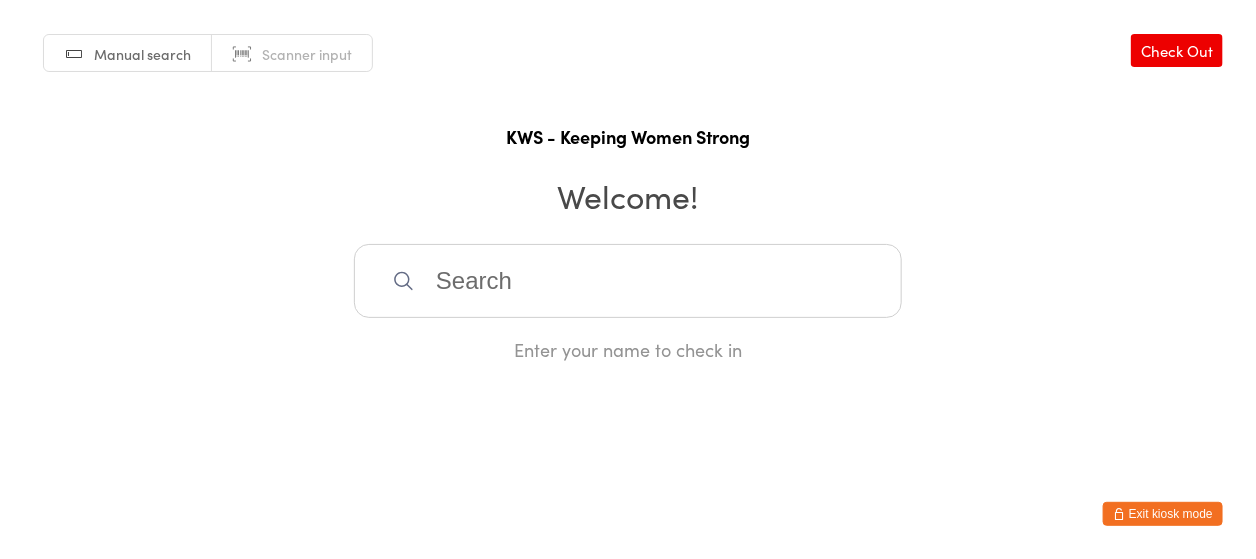 click at bounding box center (628, 281) 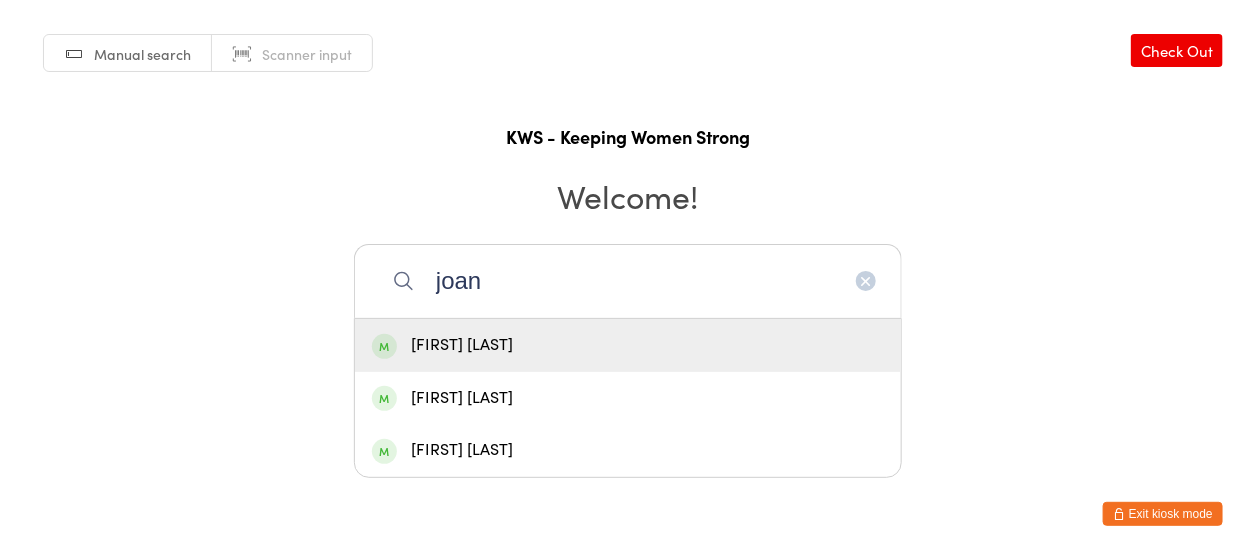 type on "joan" 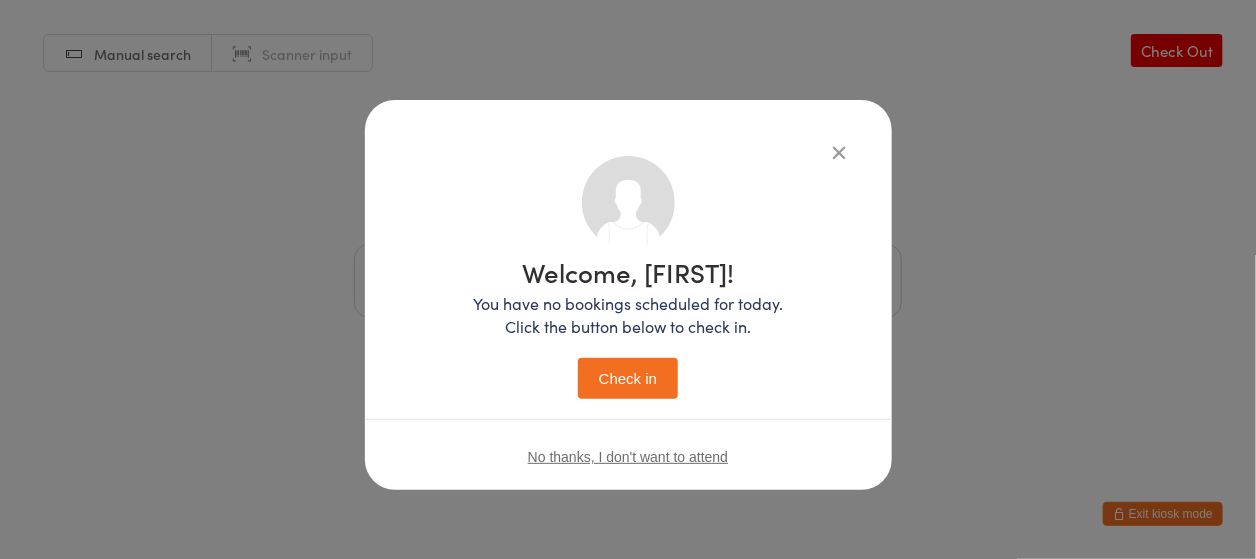 click on "Check in" at bounding box center [628, 378] 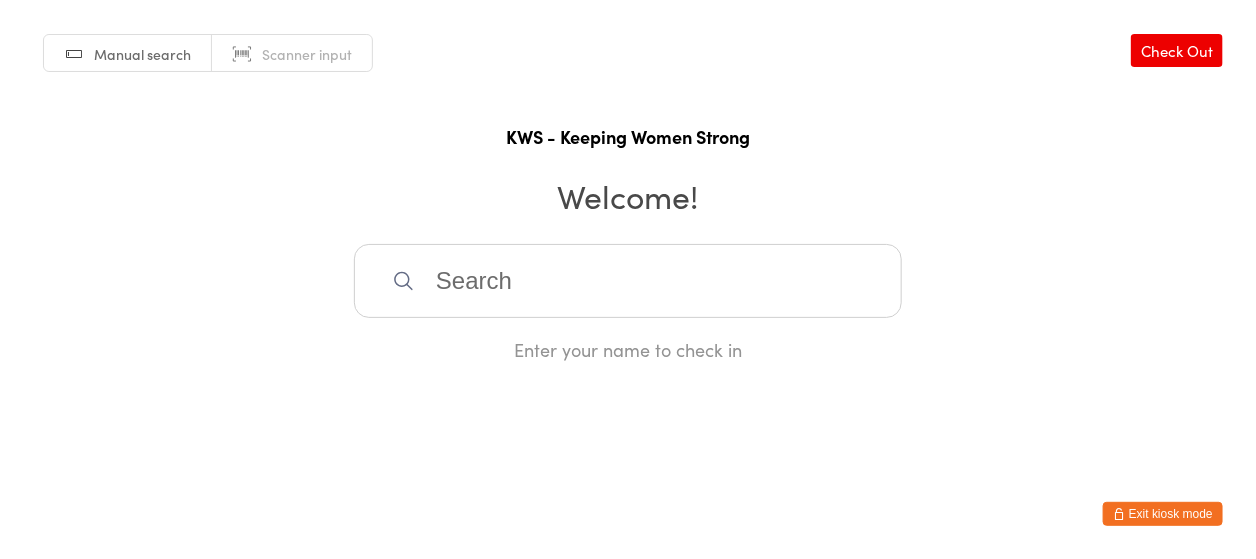 drag, startPoint x: 432, startPoint y: 276, endPoint x: 641, endPoint y: 307, distance: 211.28653 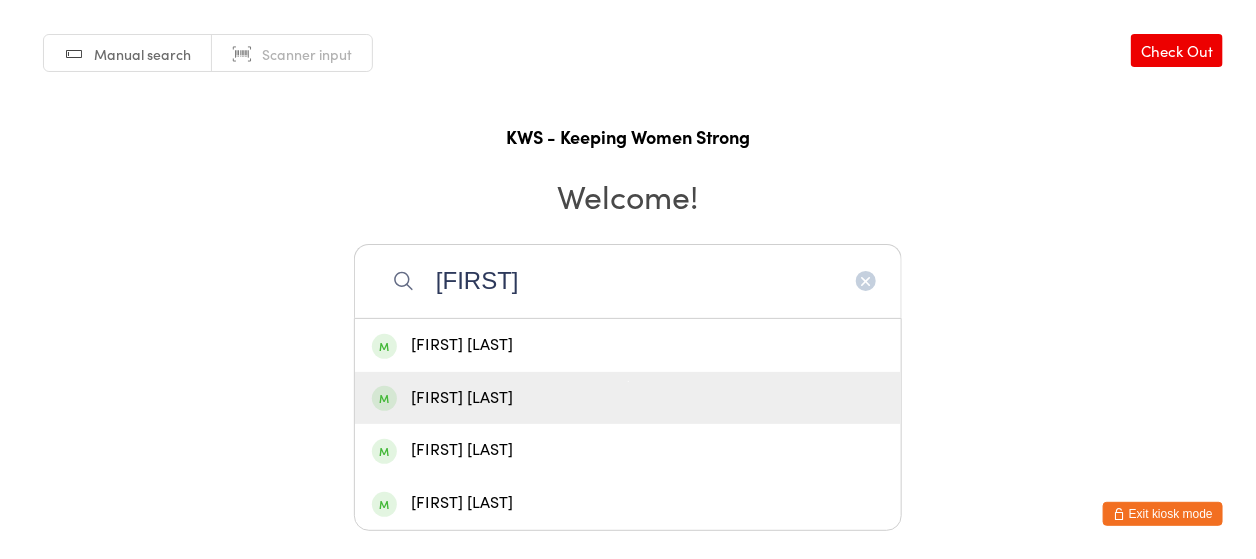 type on "[FIRST]" 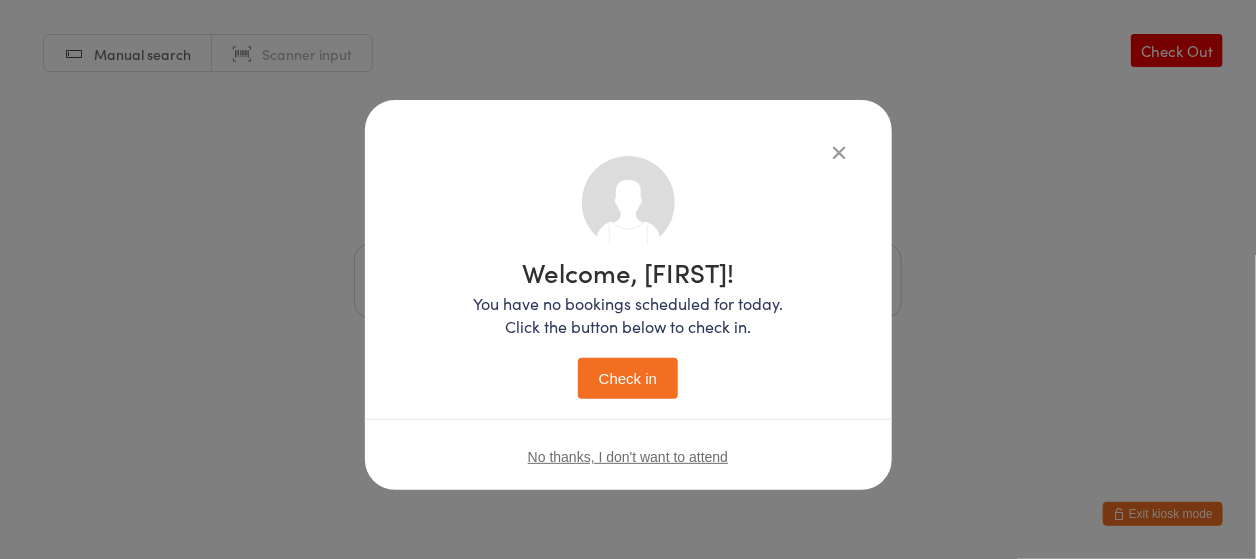 click on "Check in" at bounding box center (628, 378) 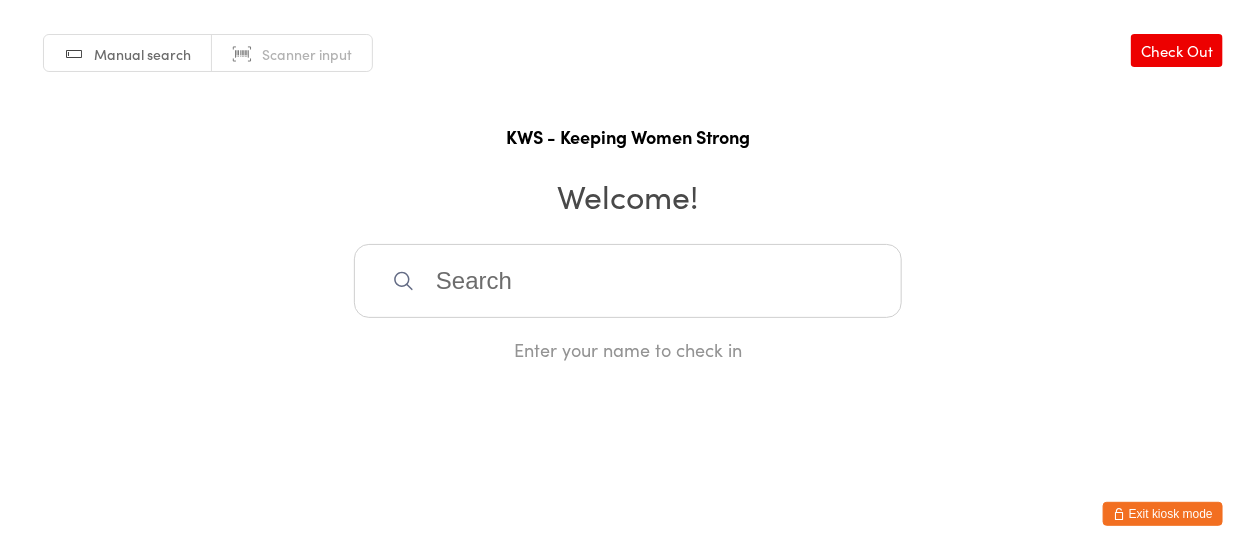 click at bounding box center [628, 281] 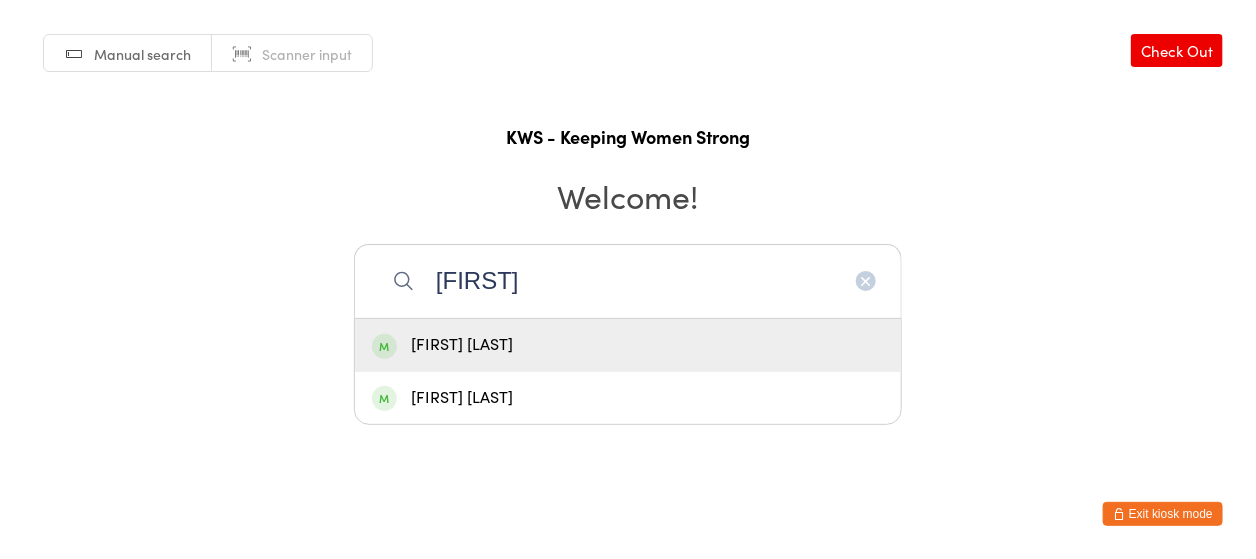 type on "[FIRST]" 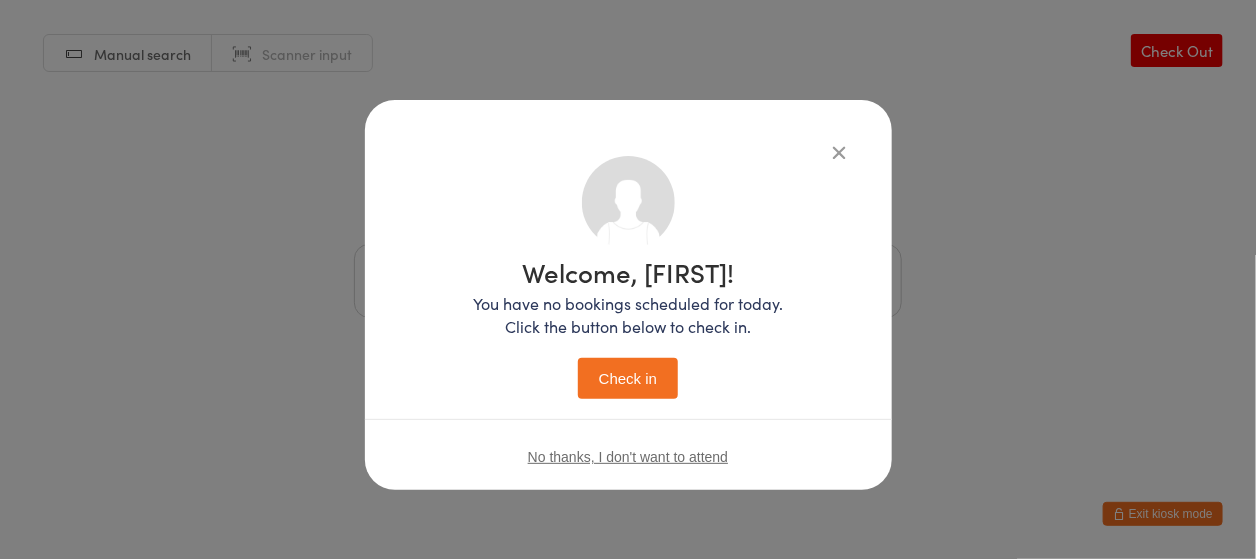 click on "Check in" at bounding box center (628, 378) 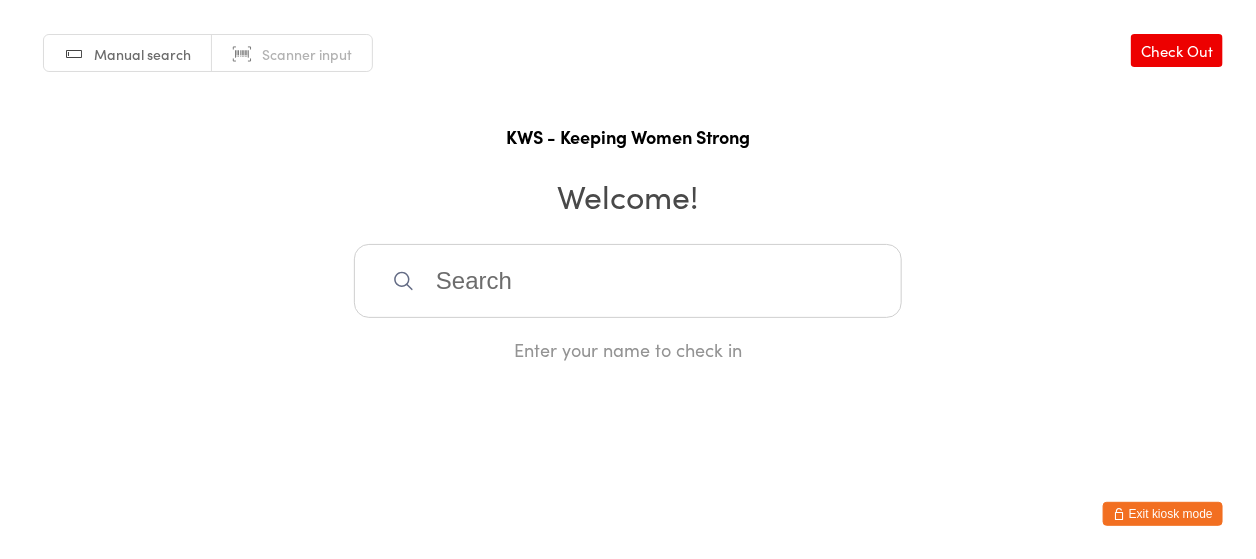 click at bounding box center (628, 281) 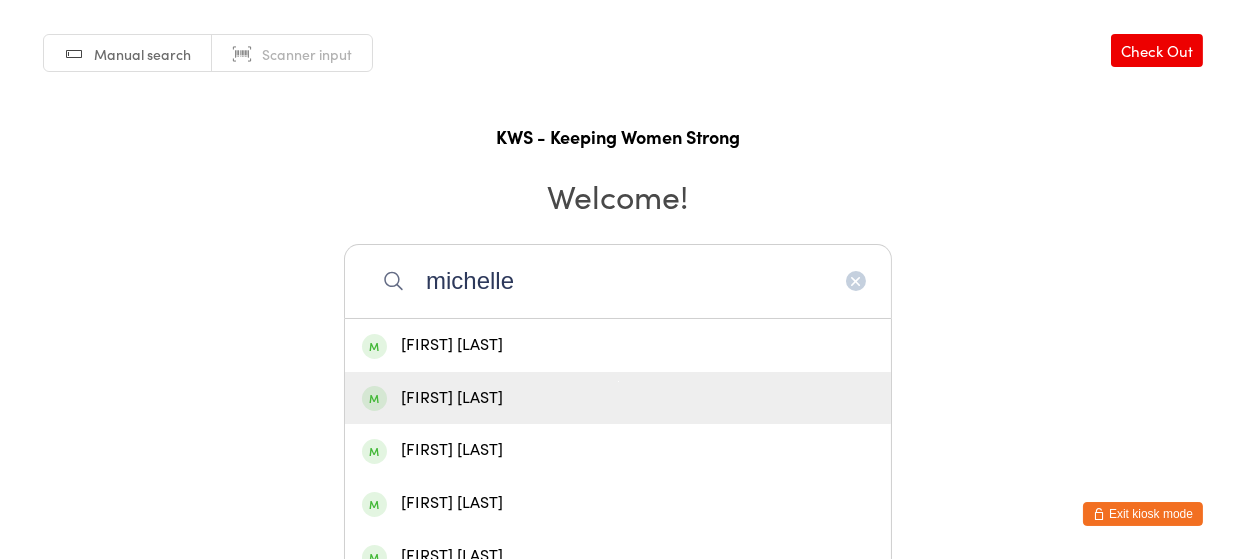 type on "michelle" 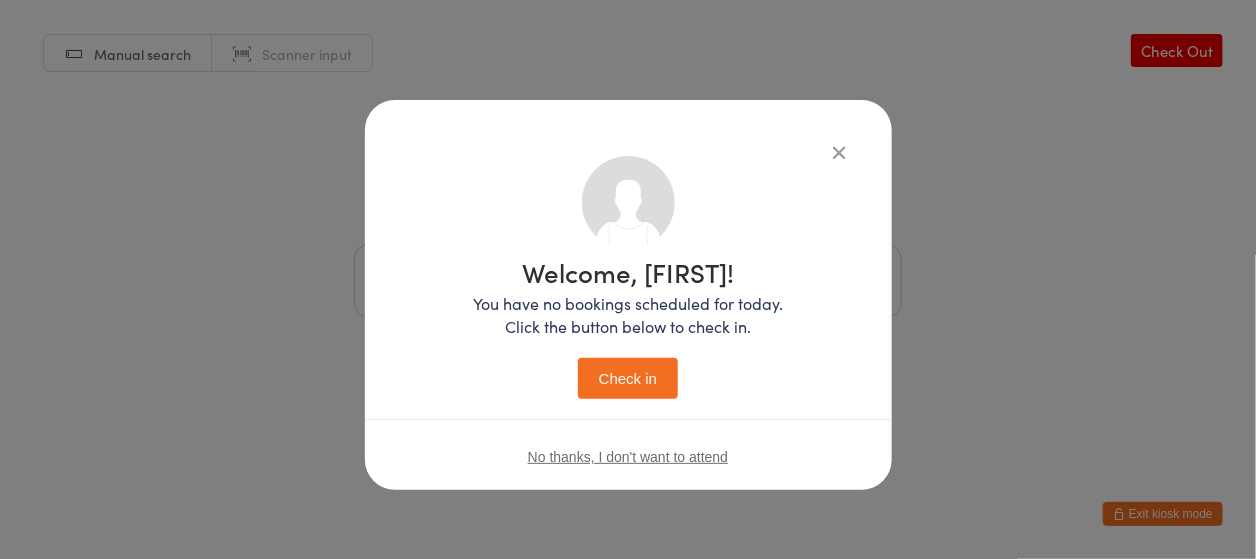 click on "Check in" at bounding box center [628, 378] 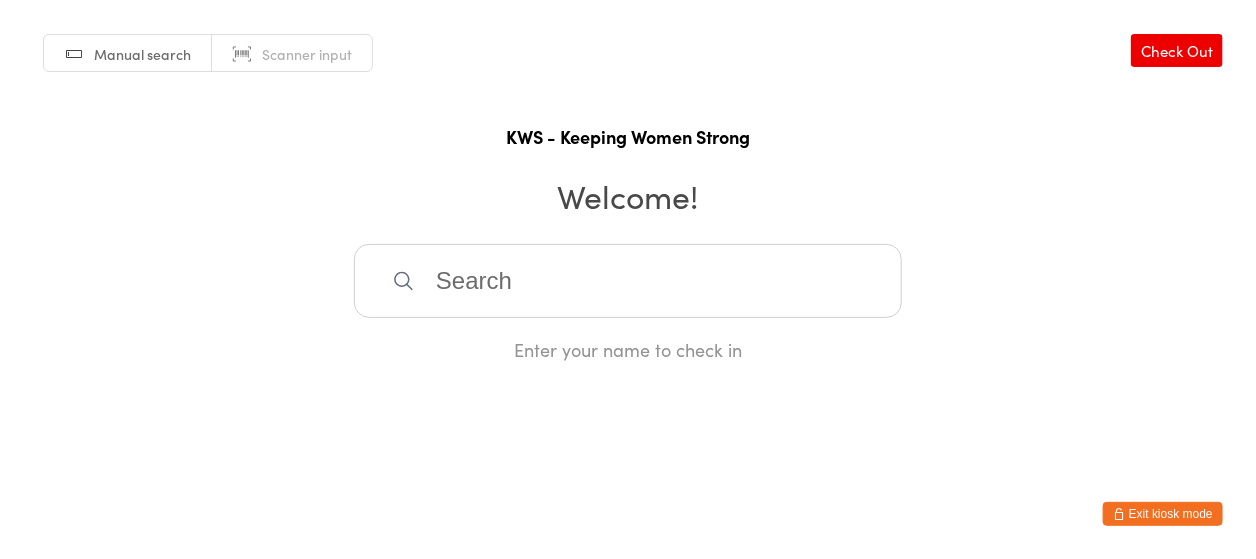 click at bounding box center (628, 281) 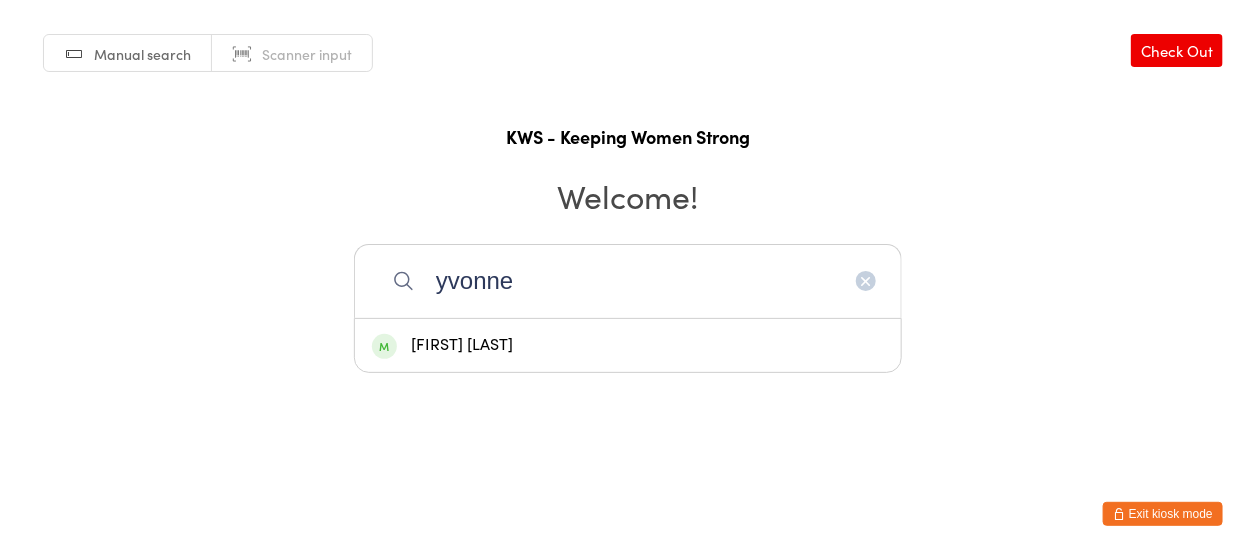 type on "yvonne" 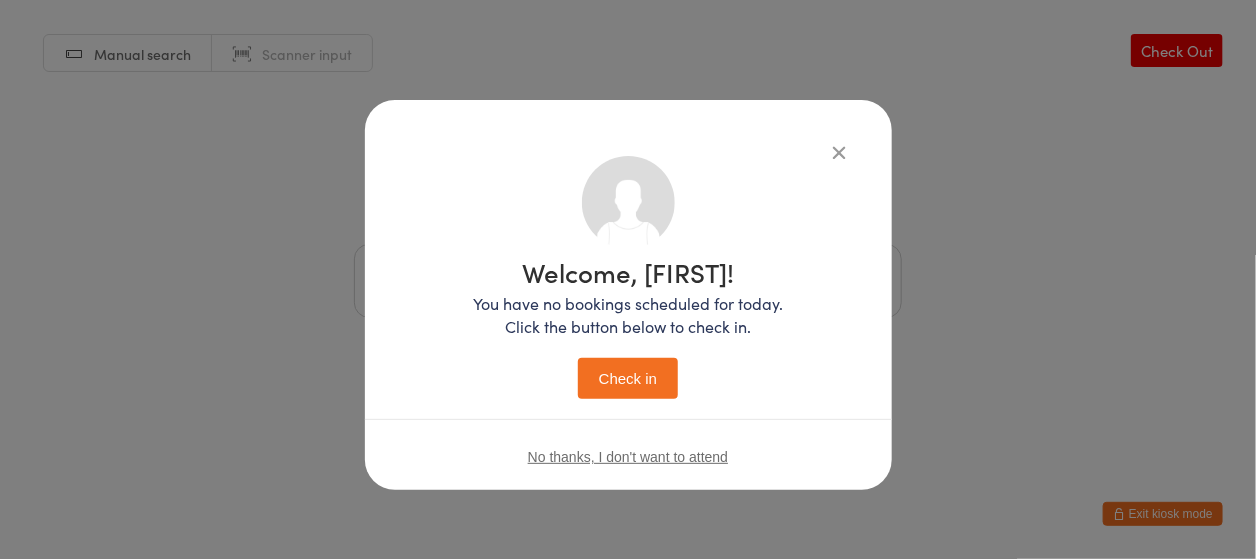 click on "Check in" at bounding box center [628, 378] 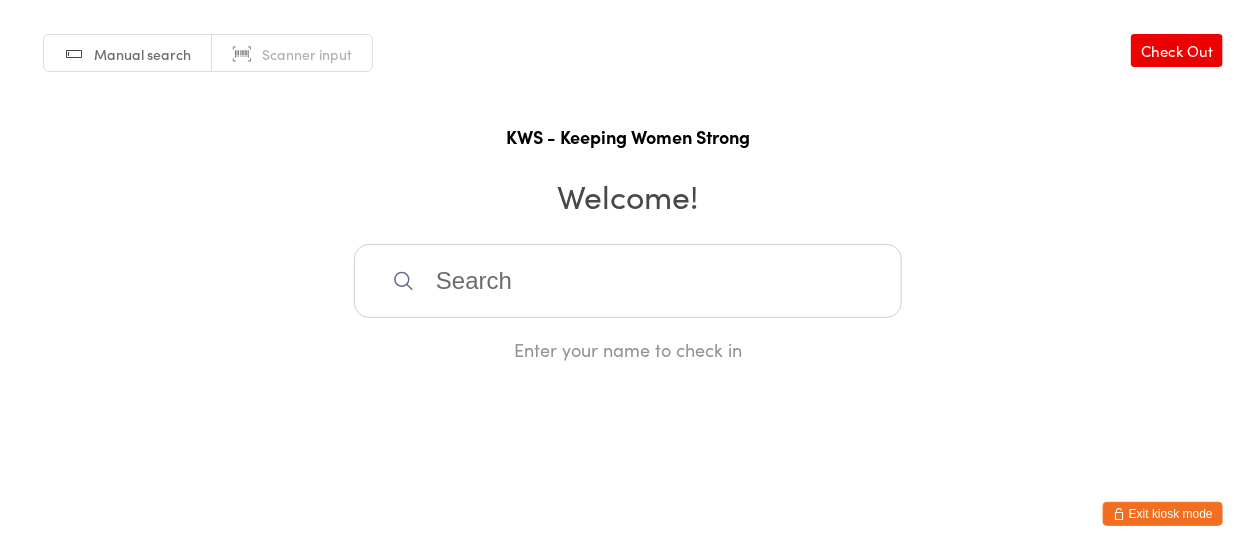 click at bounding box center (628, 281) 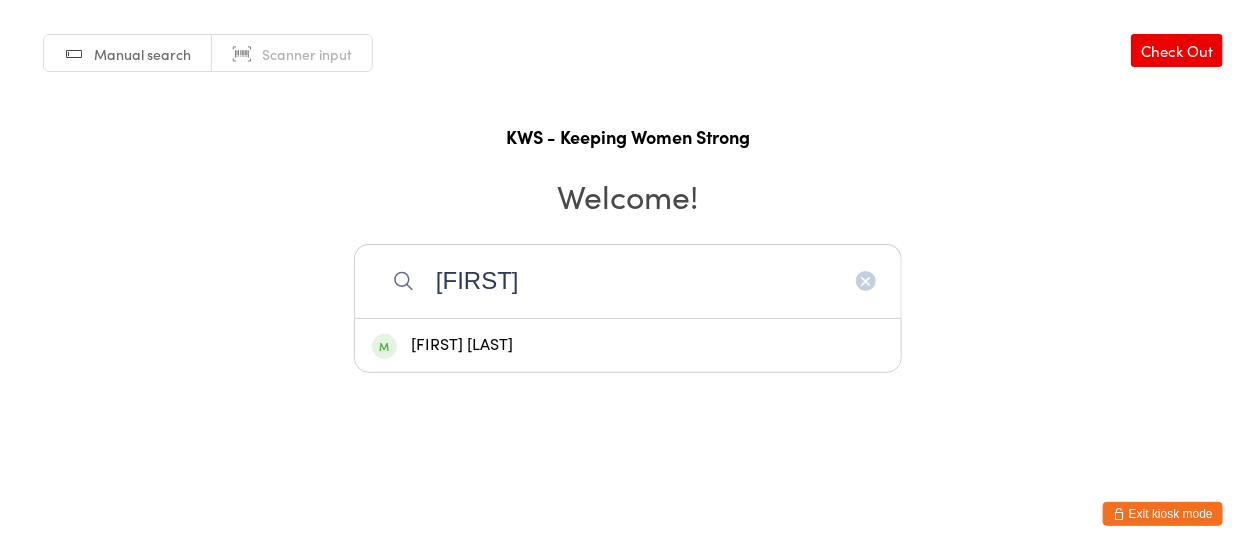 type on "[FIRST]" 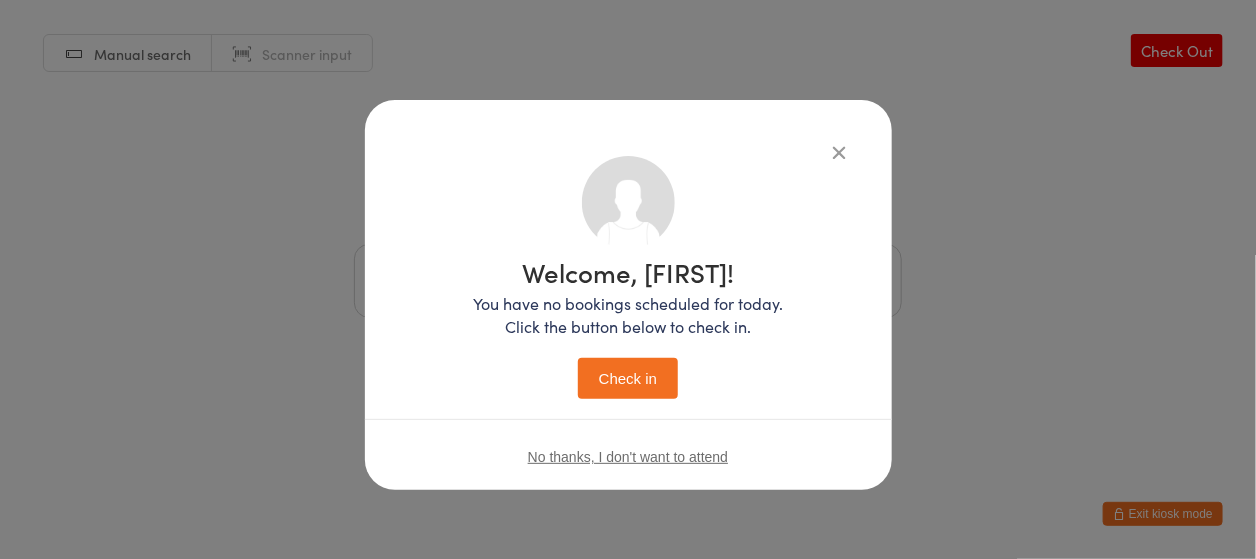 click on "Check in" at bounding box center (628, 378) 